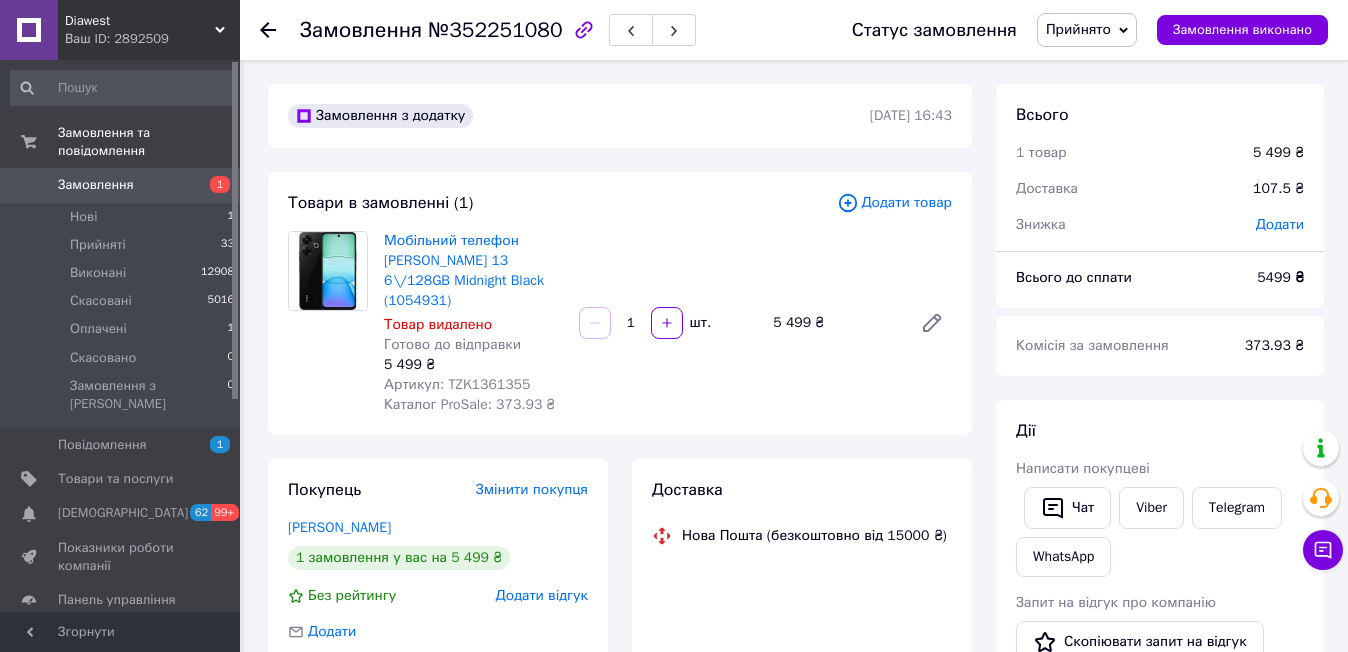 scroll, scrollTop: 500, scrollLeft: 0, axis: vertical 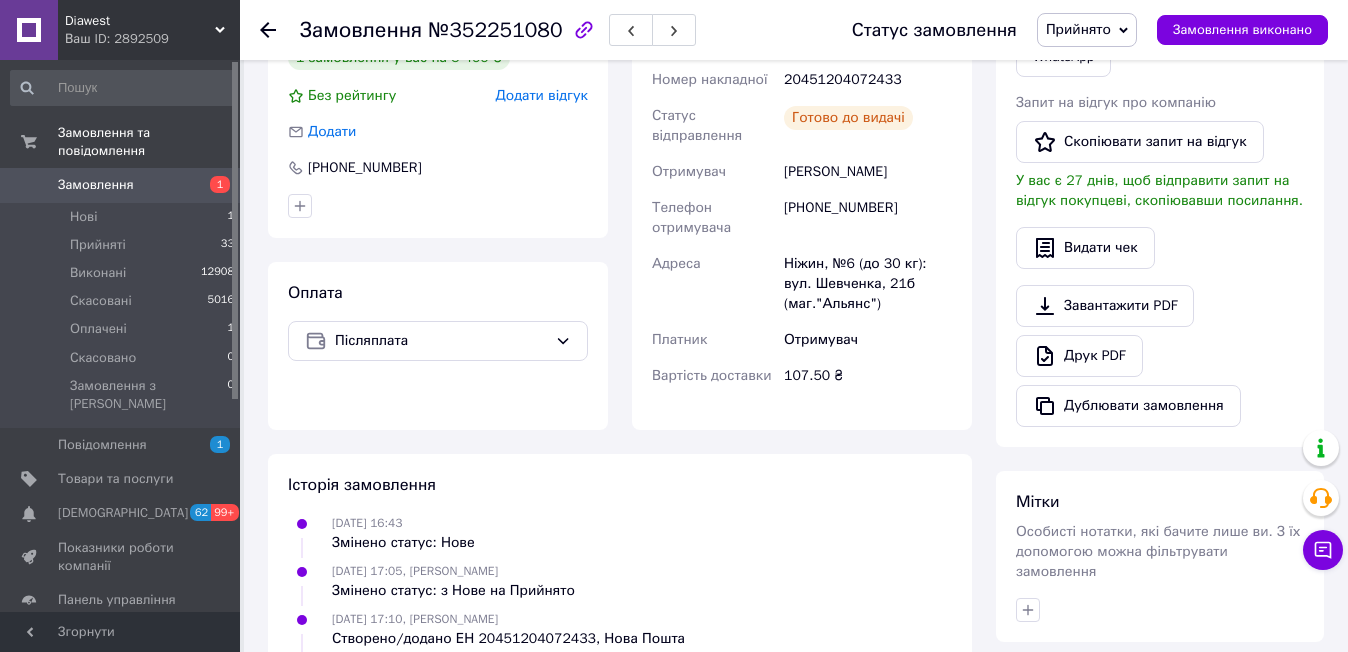 click 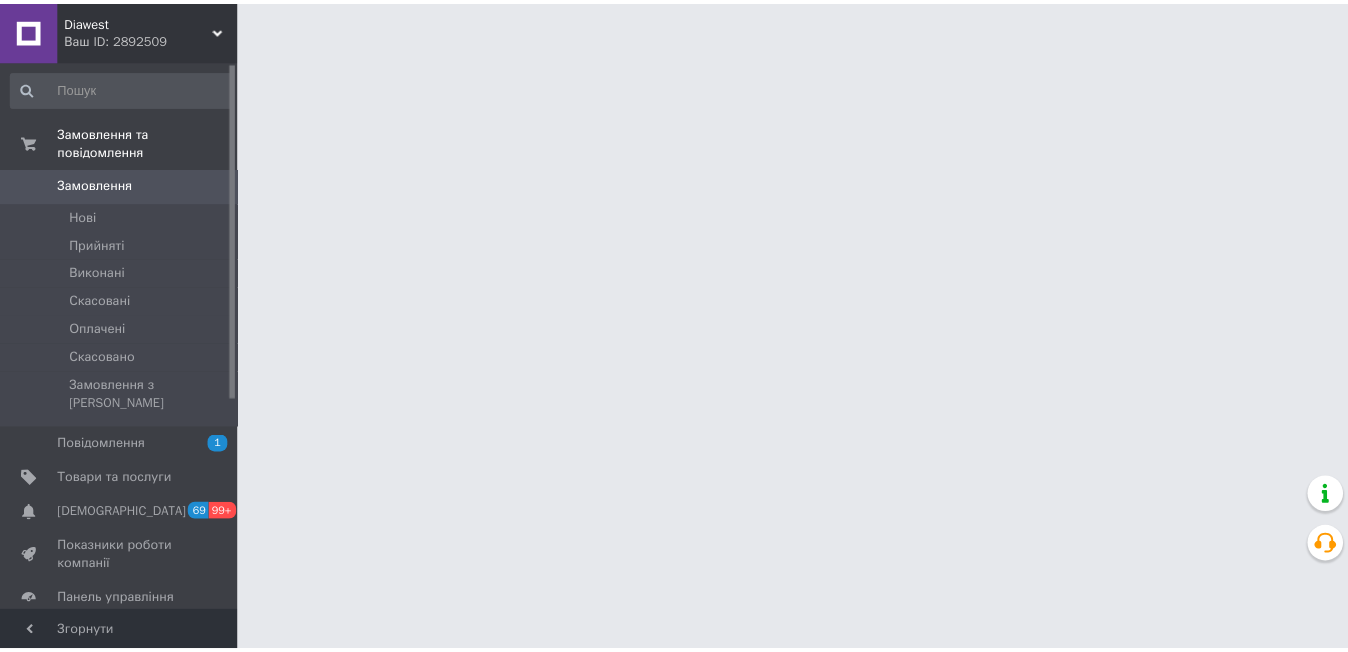 scroll, scrollTop: 0, scrollLeft: 0, axis: both 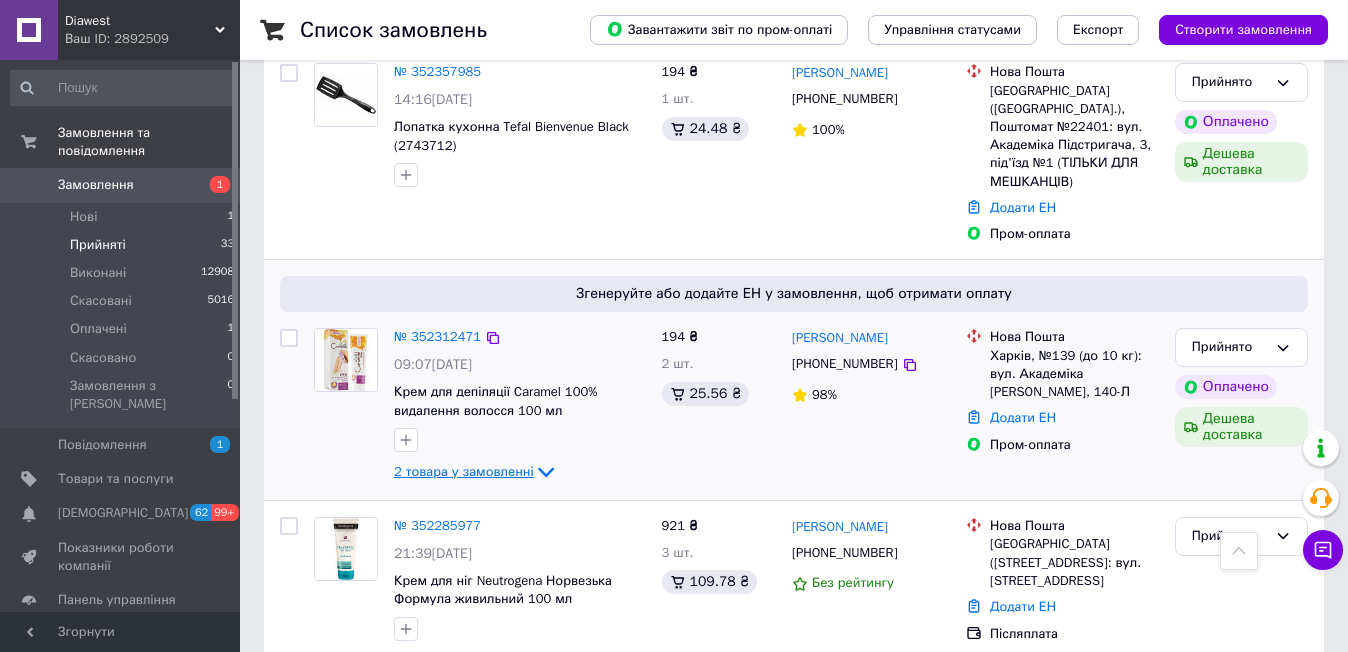 click on "2 товара у замовленні" at bounding box center [464, 471] 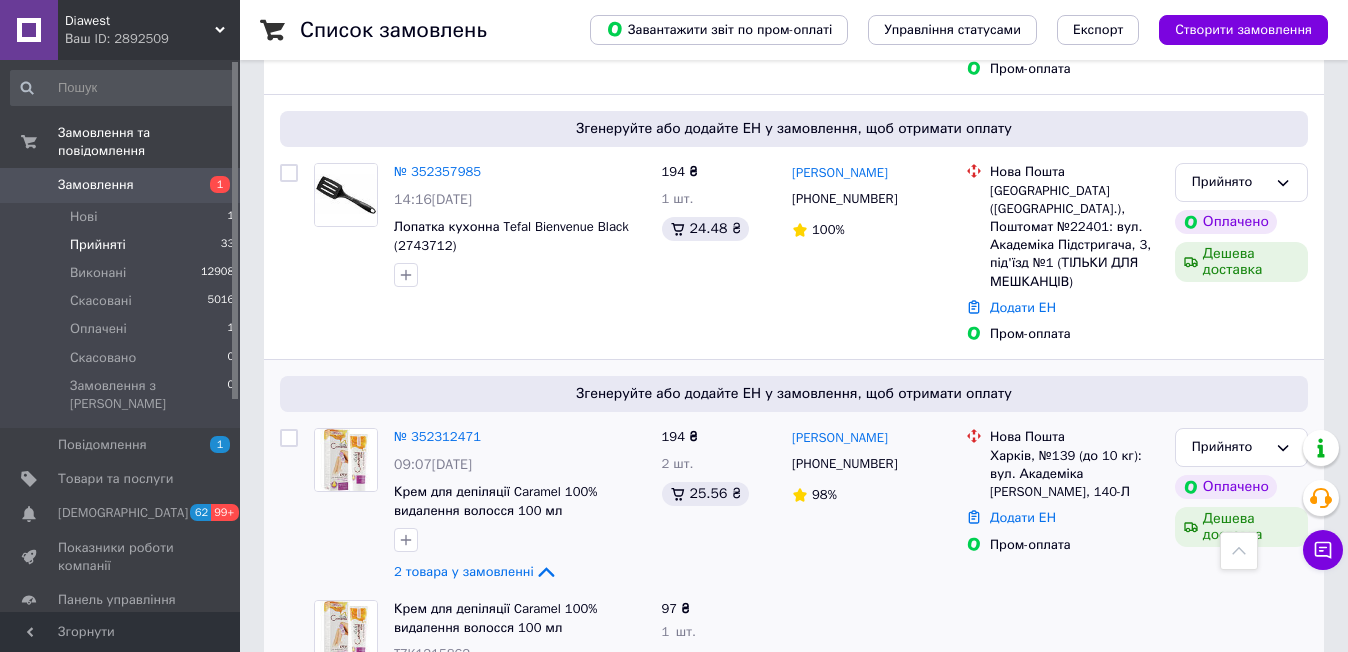 scroll, scrollTop: 2769, scrollLeft: 0, axis: vertical 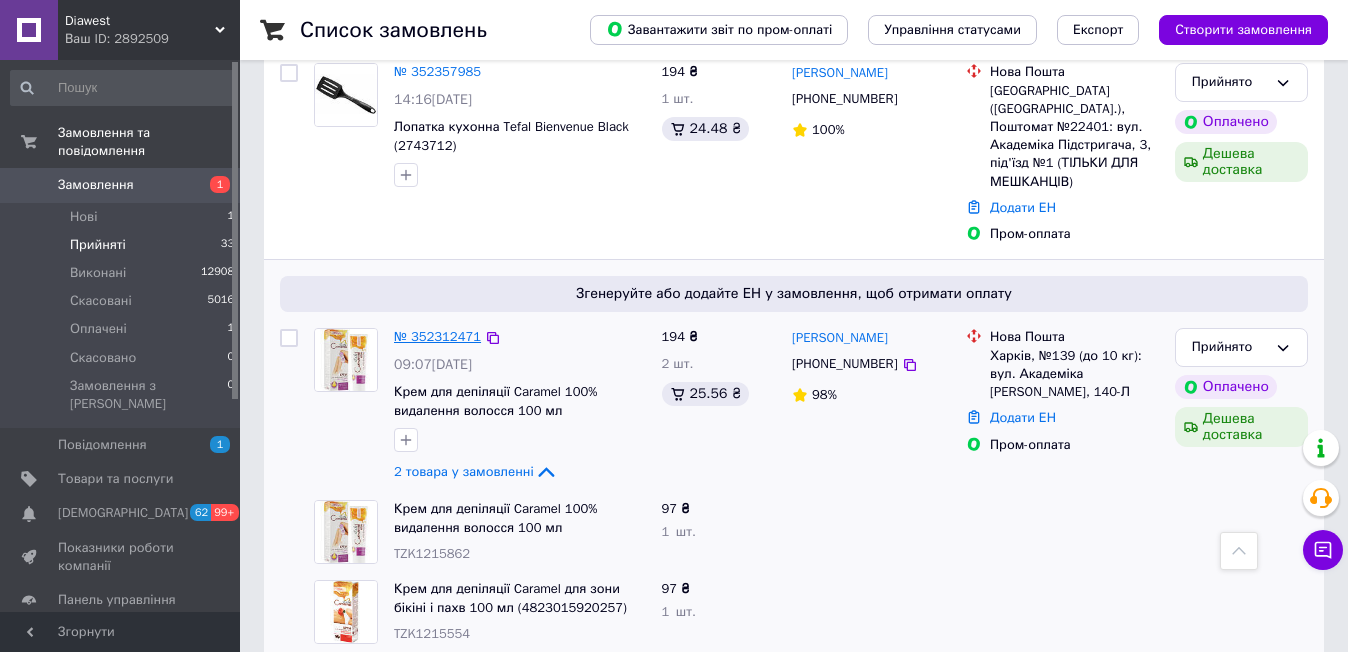 click on "№ 352312471" at bounding box center (437, 336) 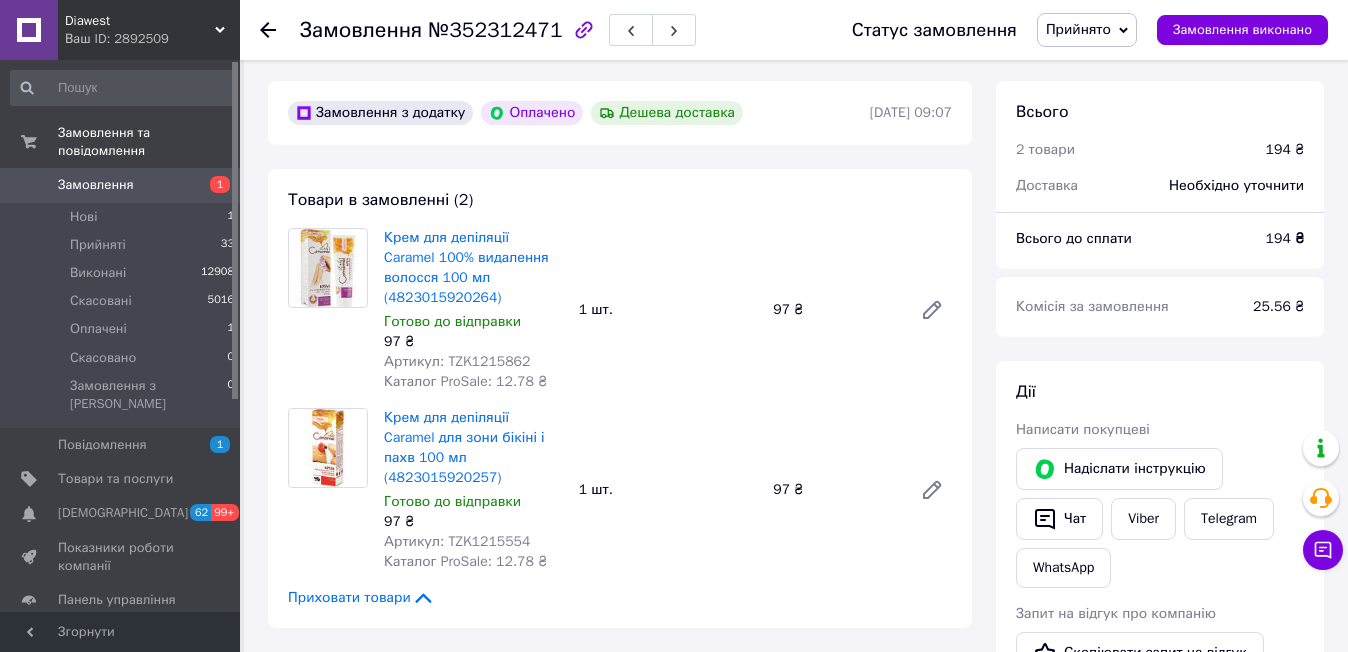 scroll, scrollTop: 500, scrollLeft: 0, axis: vertical 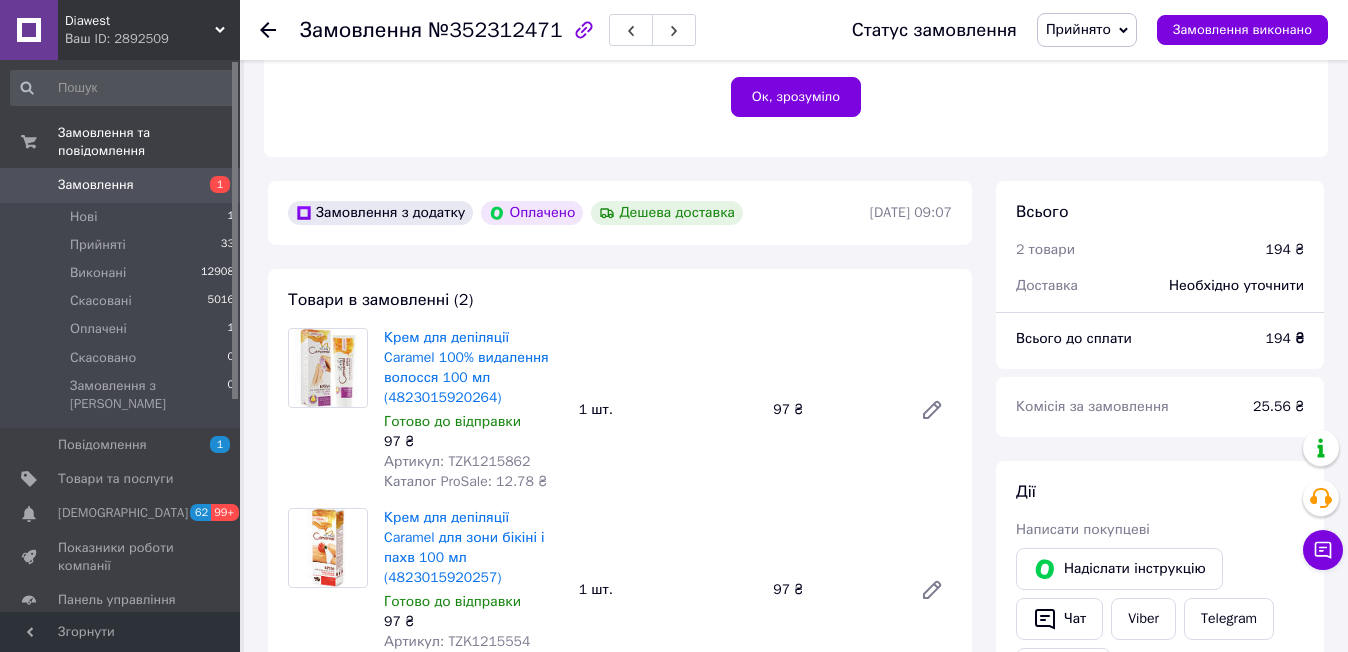 drag, startPoint x: 543, startPoint y: 113, endPoint x: 451, endPoint y: 121, distance: 92.34717 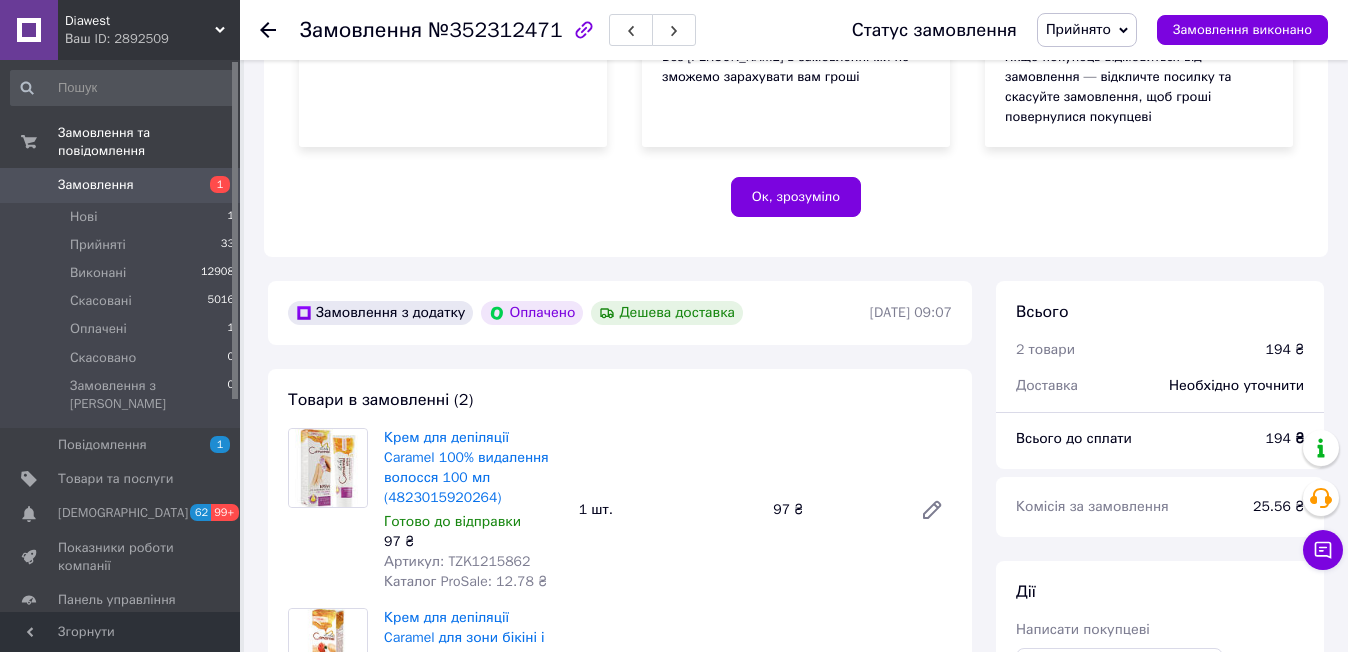 scroll, scrollTop: 500, scrollLeft: 0, axis: vertical 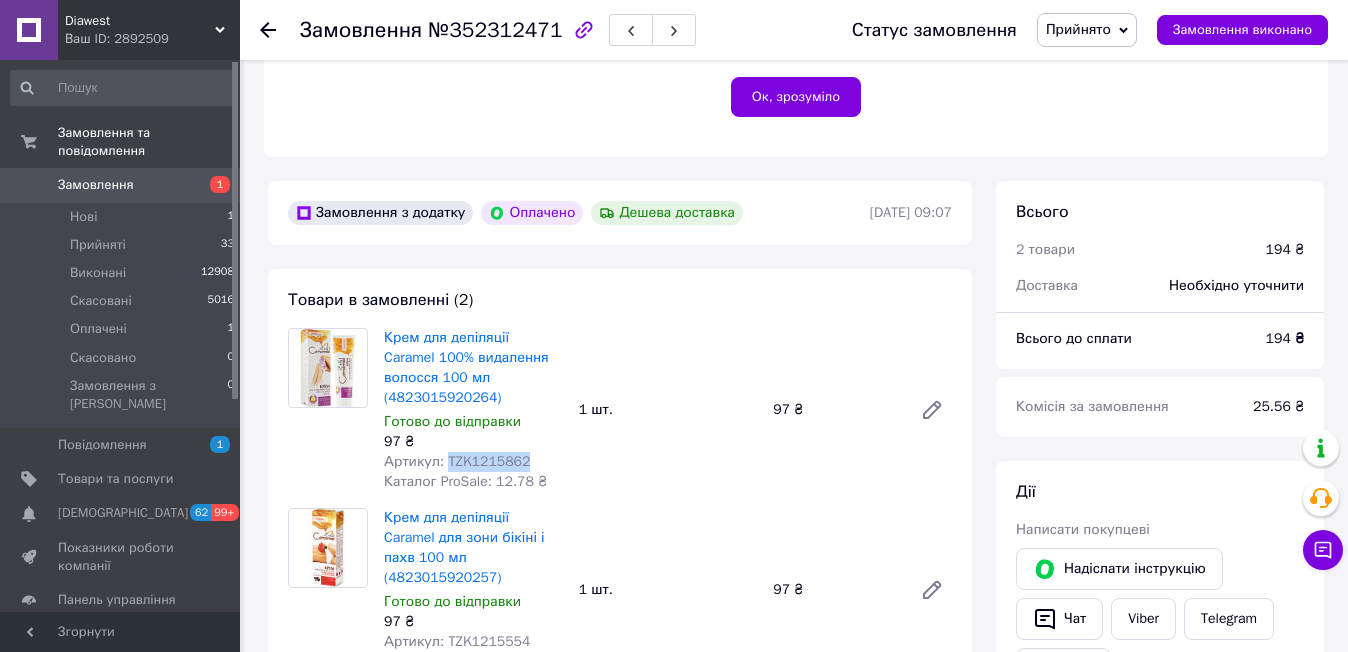 drag, startPoint x: 532, startPoint y: 416, endPoint x: 448, endPoint y: 425, distance: 84.48077 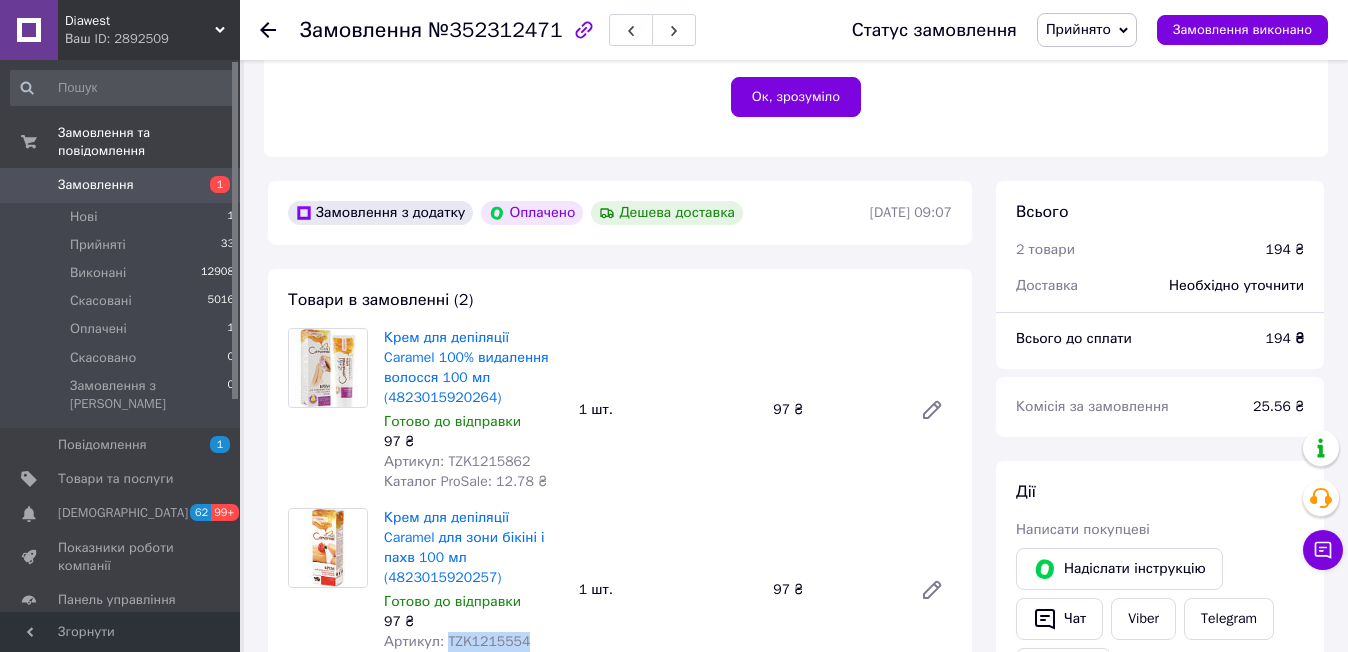 drag, startPoint x: 518, startPoint y: 582, endPoint x: 449, endPoint y: 584, distance: 69.02898 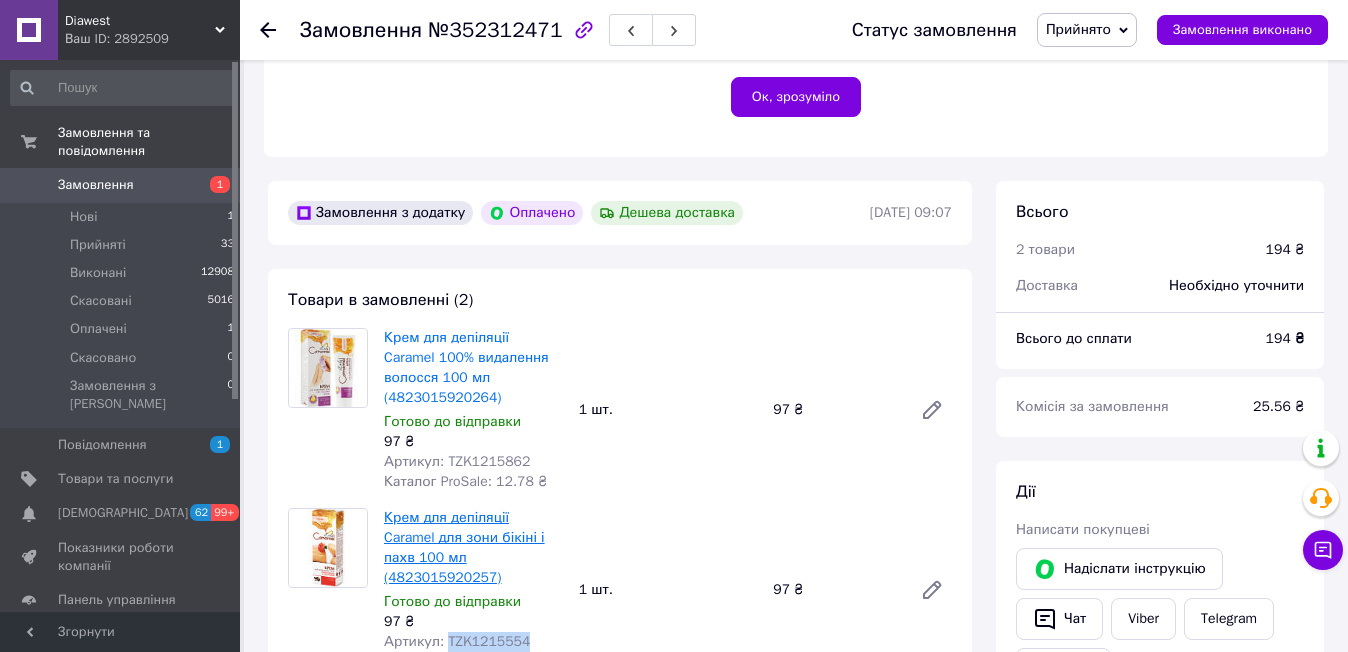 scroll, scrollTop: 600, scrollLeft: 0, axis: vertical 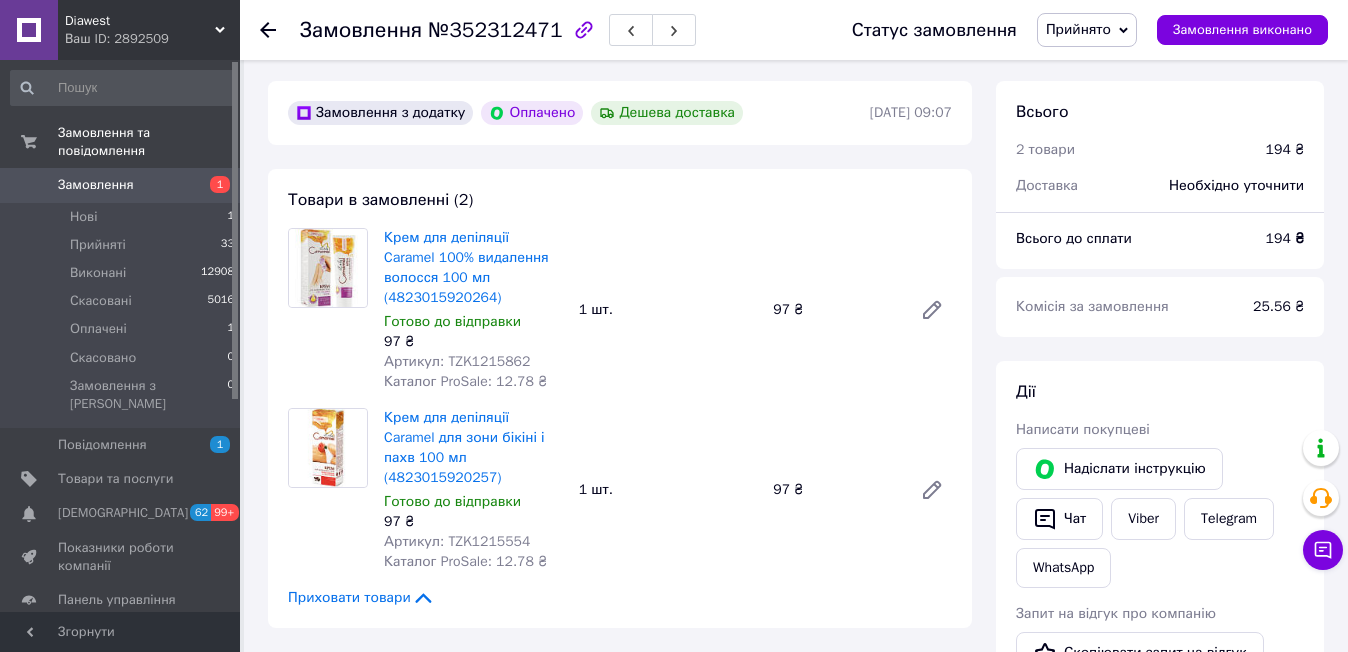 click on "Покупець [PERSON_NAME] 1 замовлення у вас на 194 ₴ 98%   успішних покупок Додати відгук [PHONE_NUMBER]" at bounding box center [438, 773] 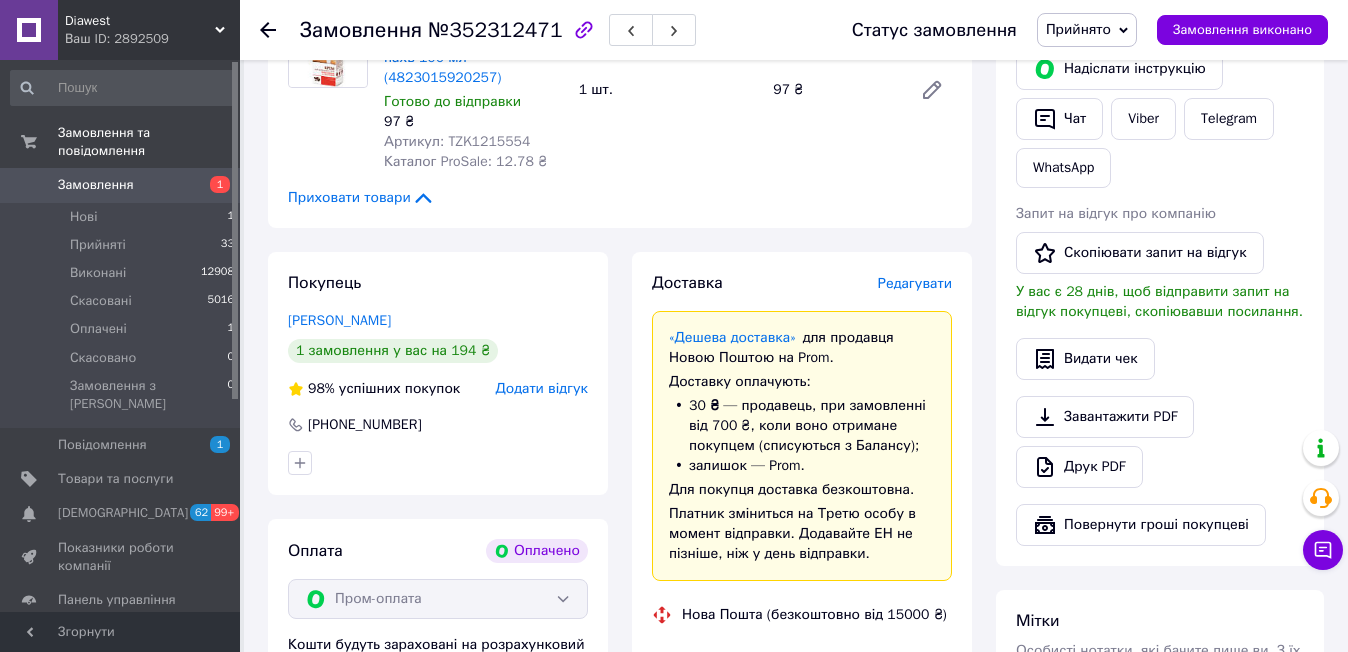 scroll, scrollTop: 1200, scrollLeft: 0, axis: vertical 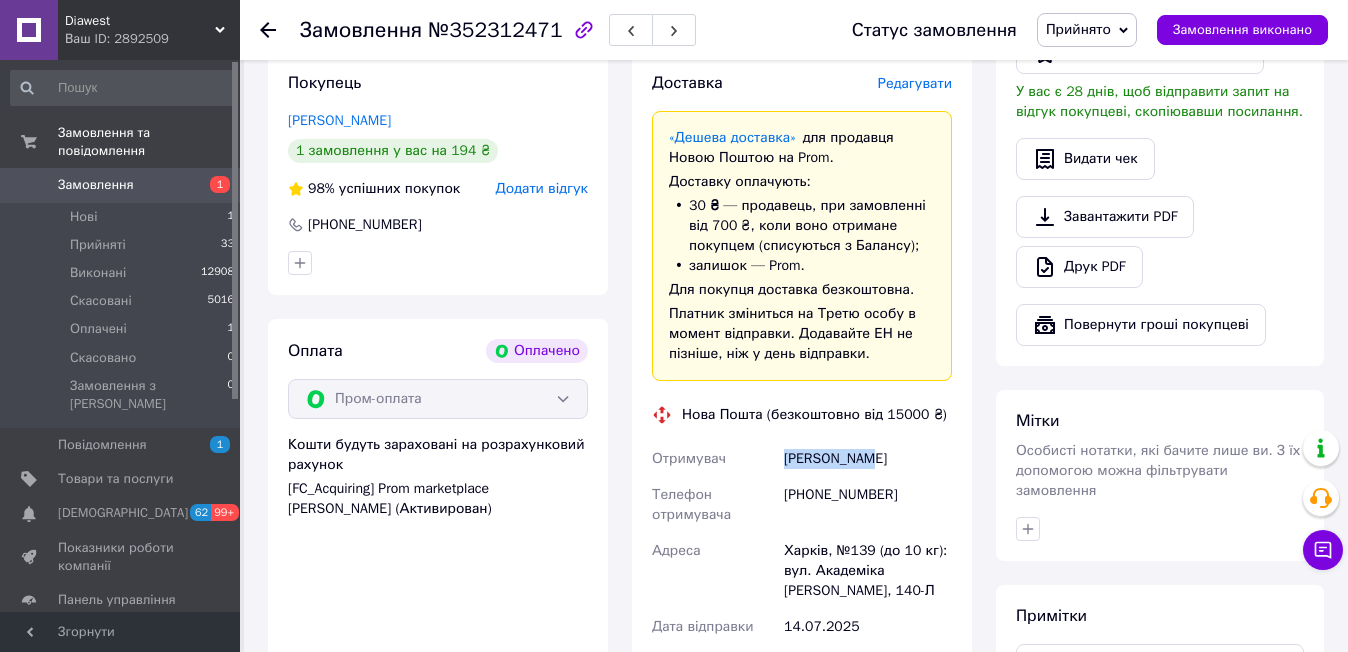 drag, startPoint x: 887, startPoint y: 396, endPoint x: 787, endPoint y: 393, distance: 100.04499 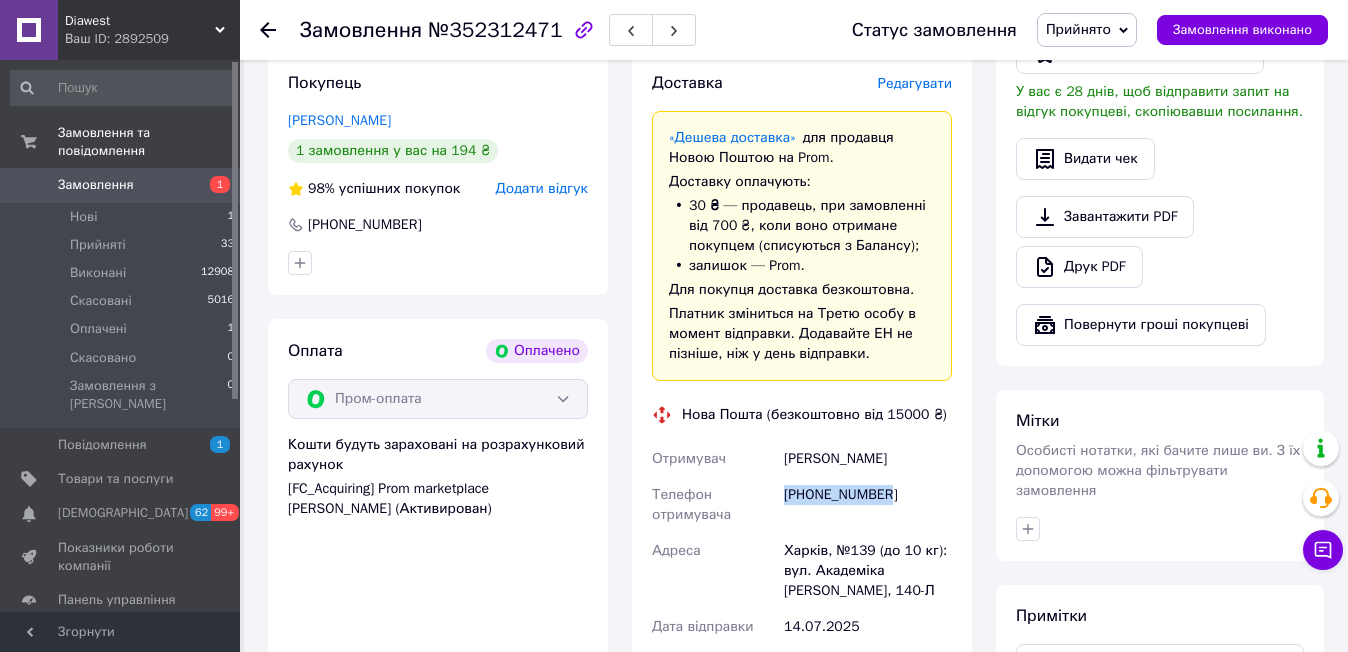 drag, startPoint x: 903, startPoint y: 422, endPoint x: 777, endPoint y: 453, distance: 129.75746 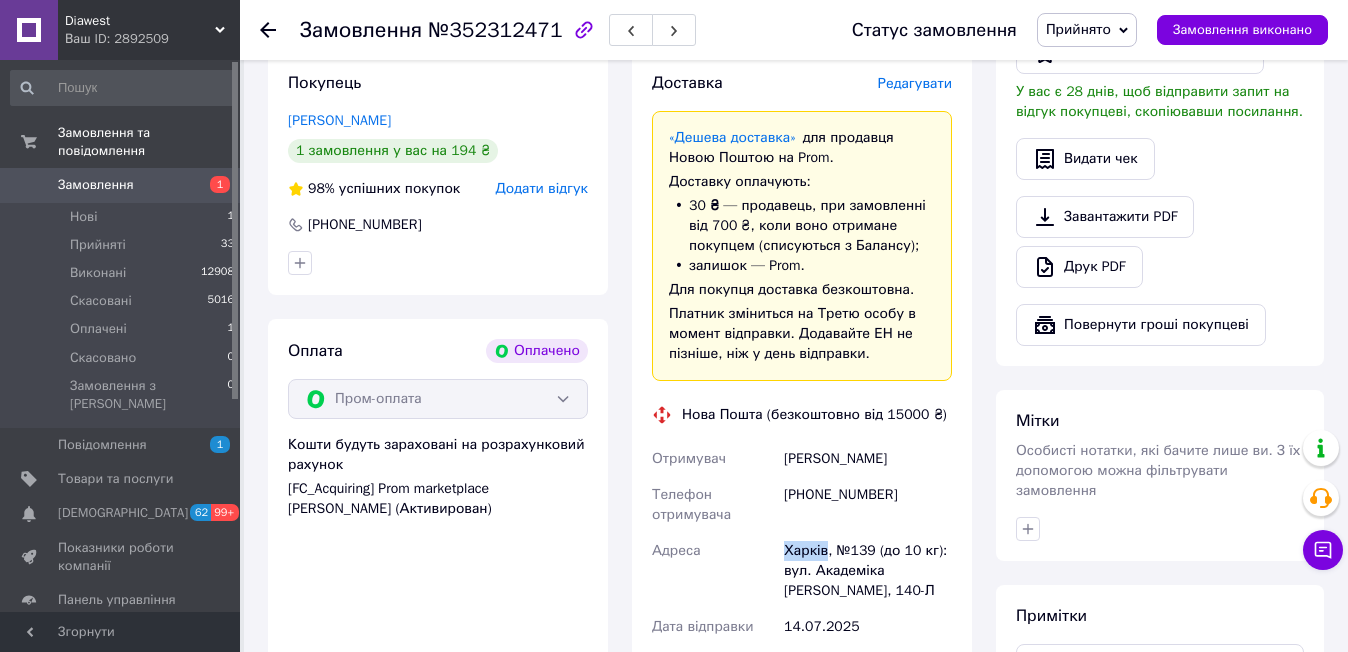 drag, startPoint x: 822, startPoint y: 490, endPoint x: 775, endPoint y: 492, distance: 47.042534 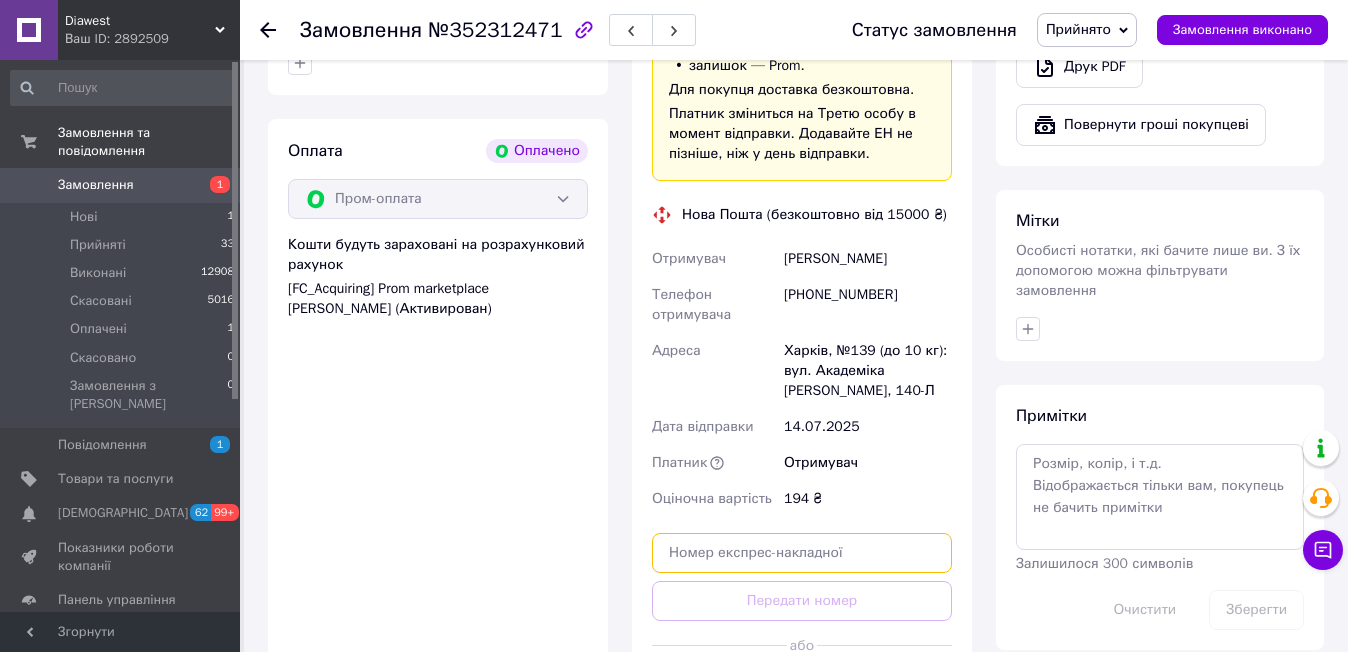 click at bounding box center [802, 553] 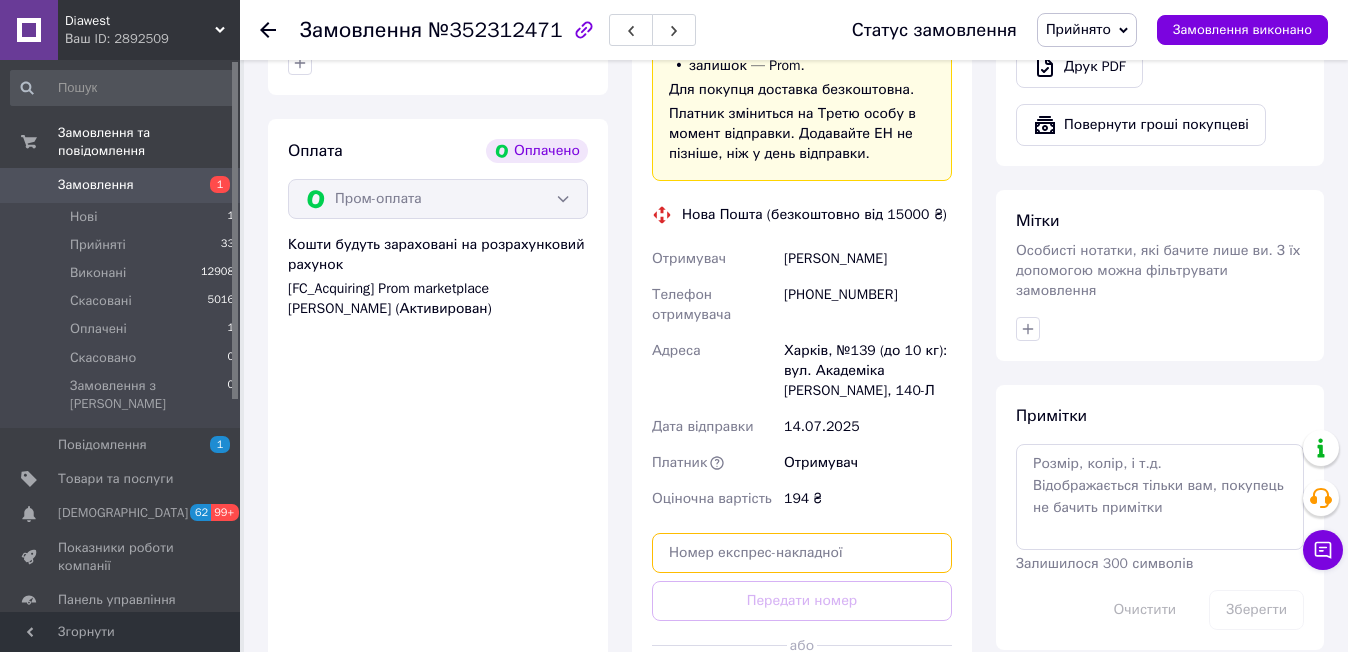 paste on "20451204990668" 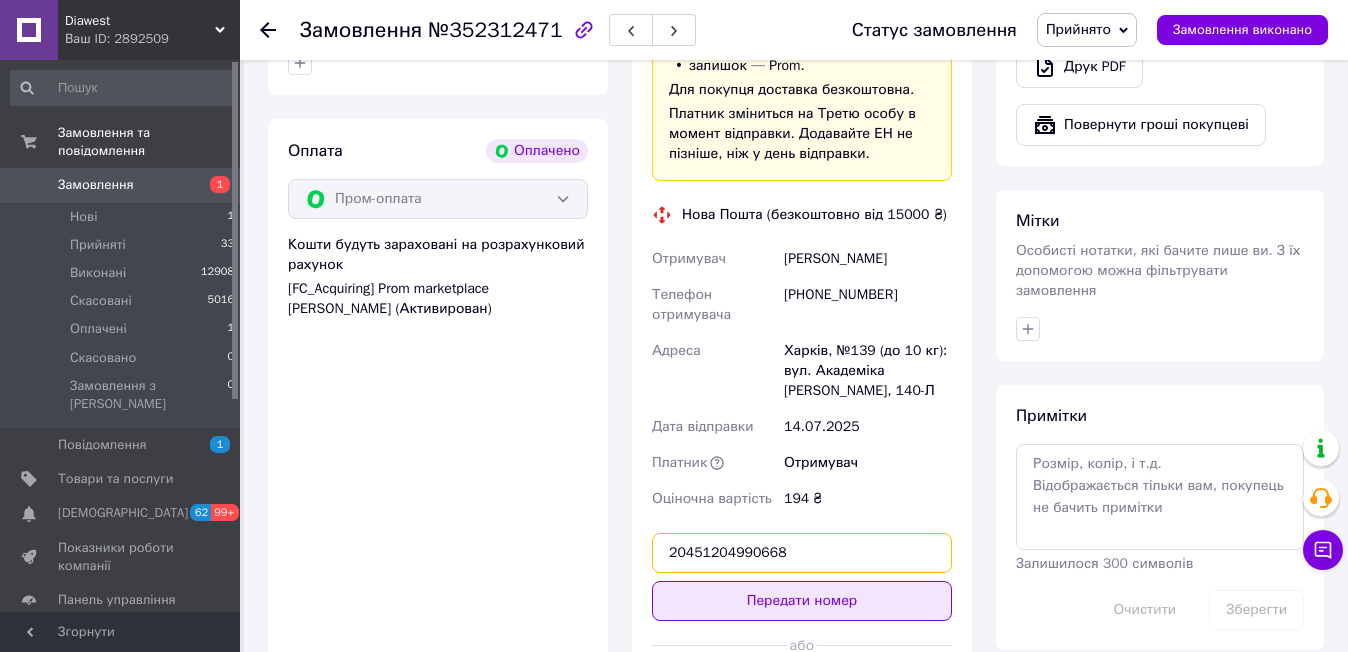 type on "20451204990668" 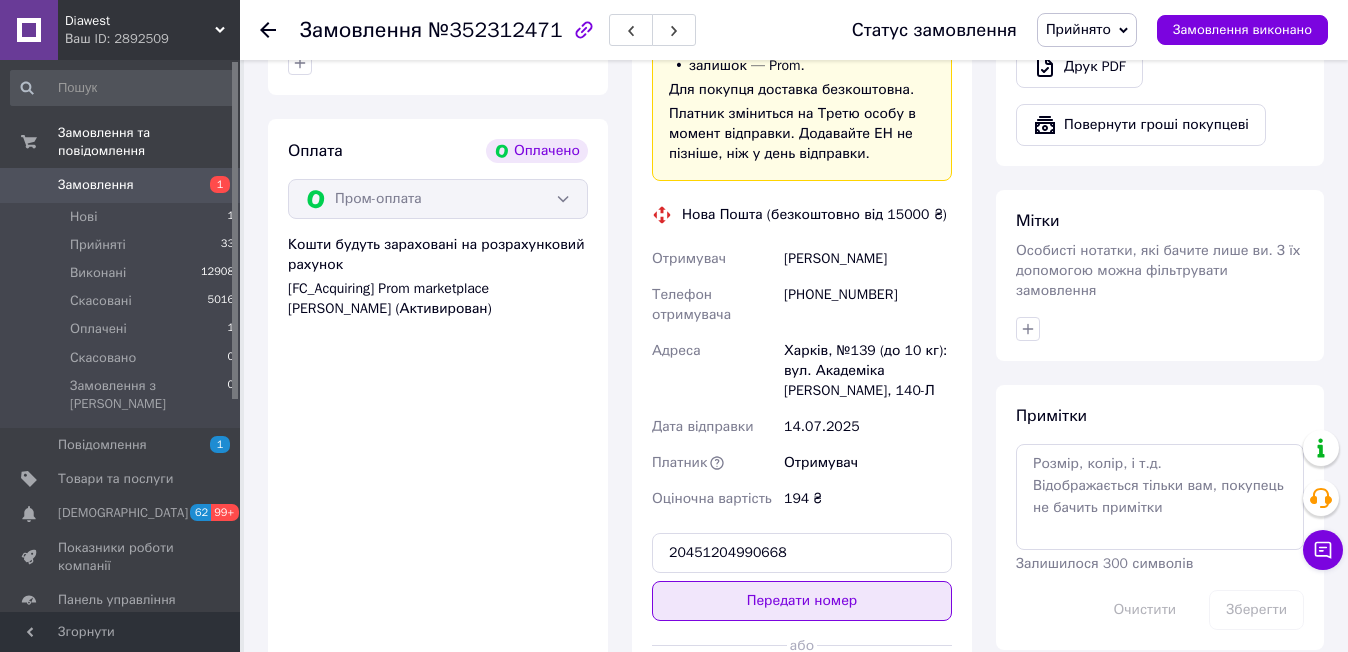 click on "Передати номер" at bounding box center [802, 601] 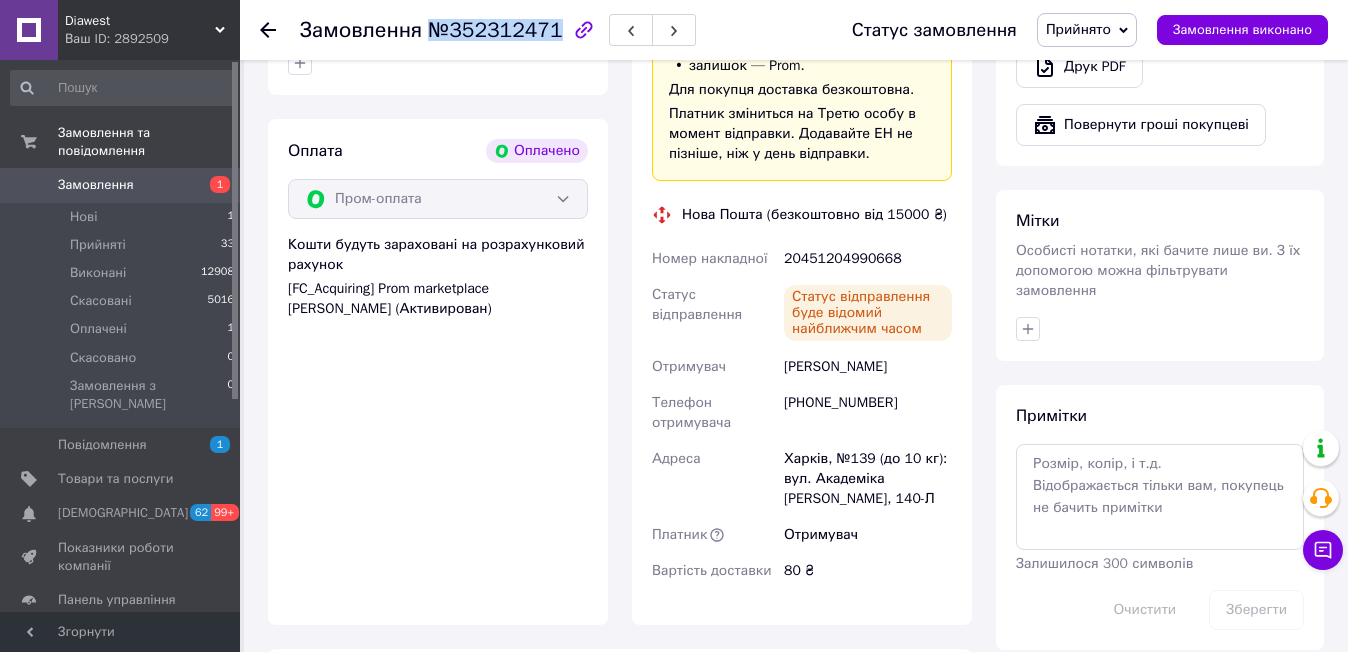 drag, startPoint x: 425, startPoint y: 30, endPoint x: 505, endPoint y: 51, distance: 82.710335 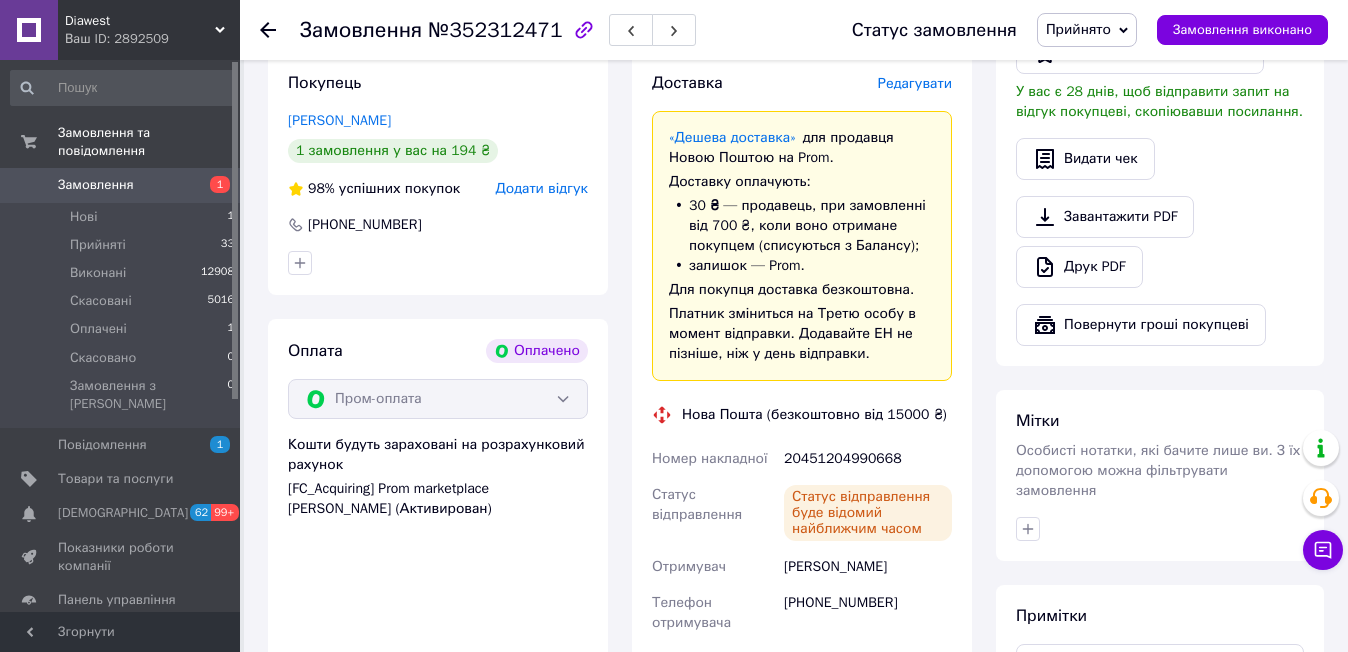 click 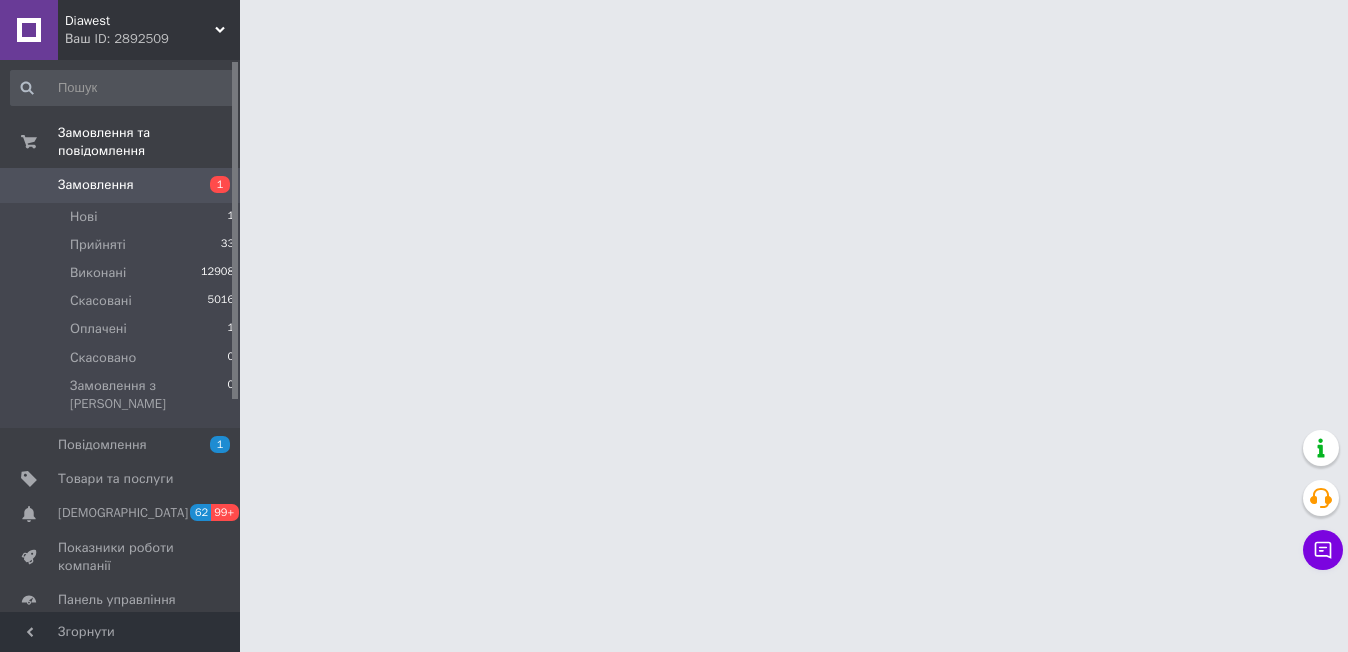 scroll, scrollTop: 0, scrollLeft: 0, axis: both 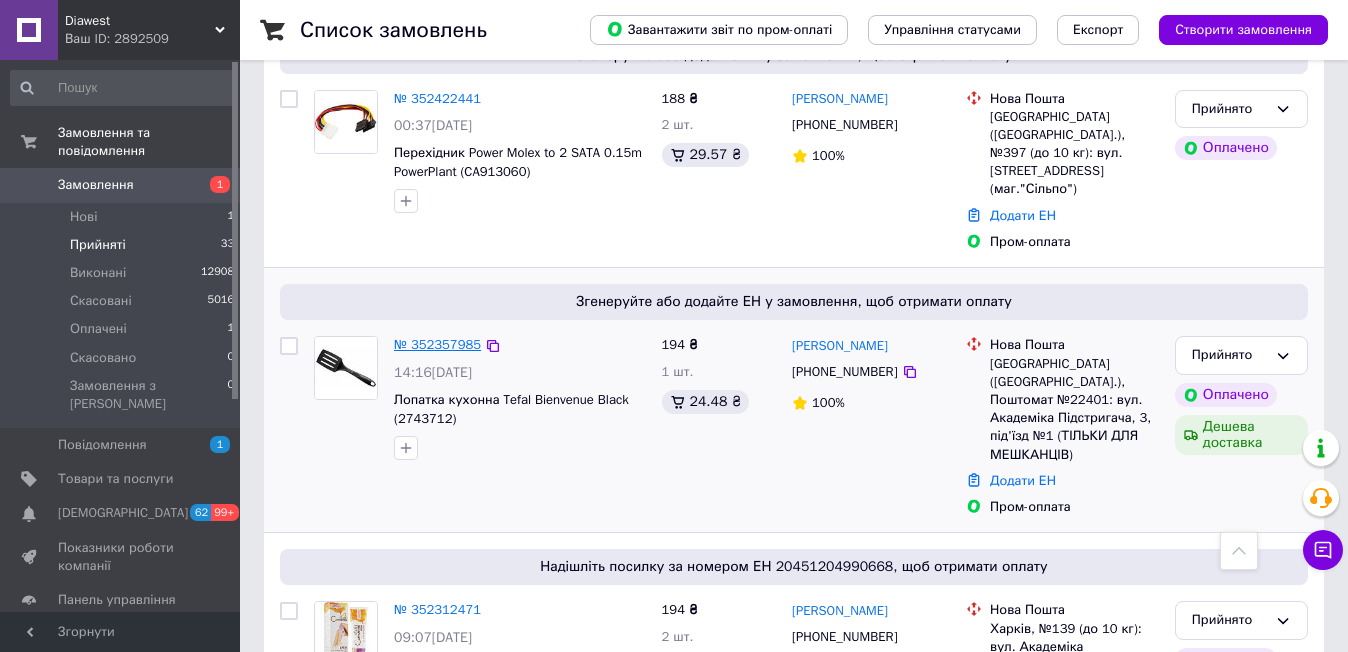 click on "№ 352357985" at bounding box center [437, 344] 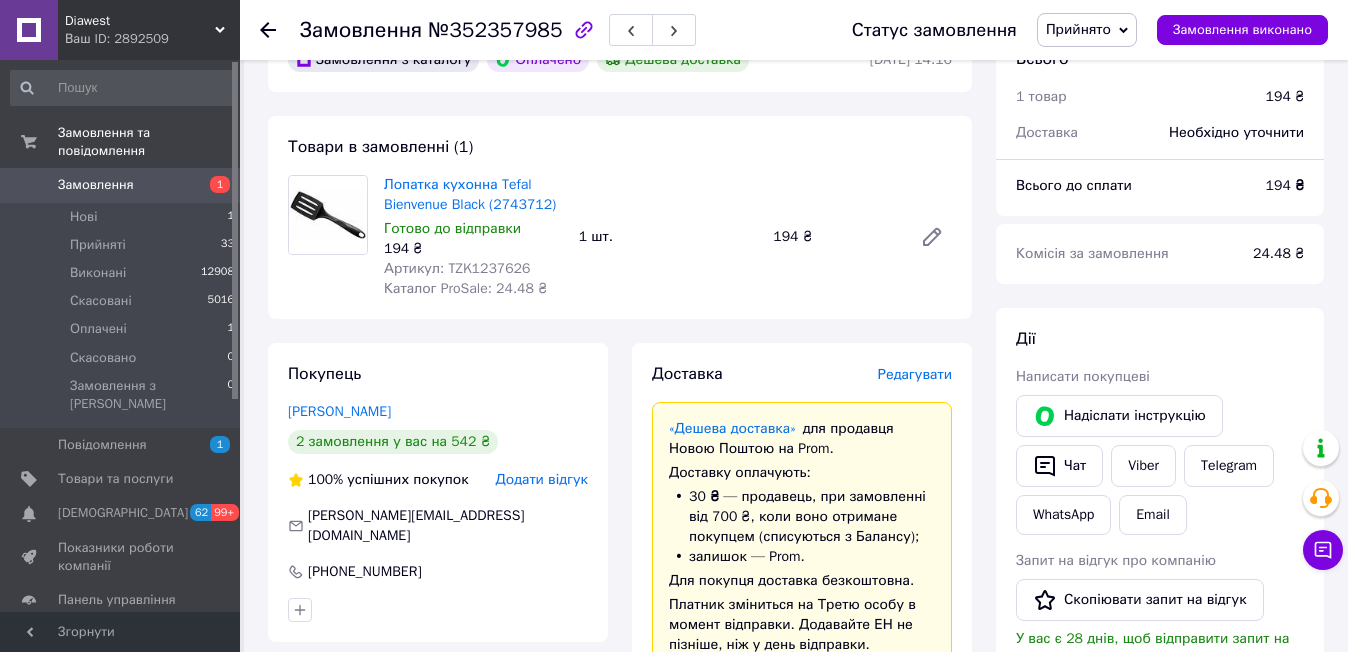 scroll, scrollTop: 553, scrollLeft: 0, axis: vertical 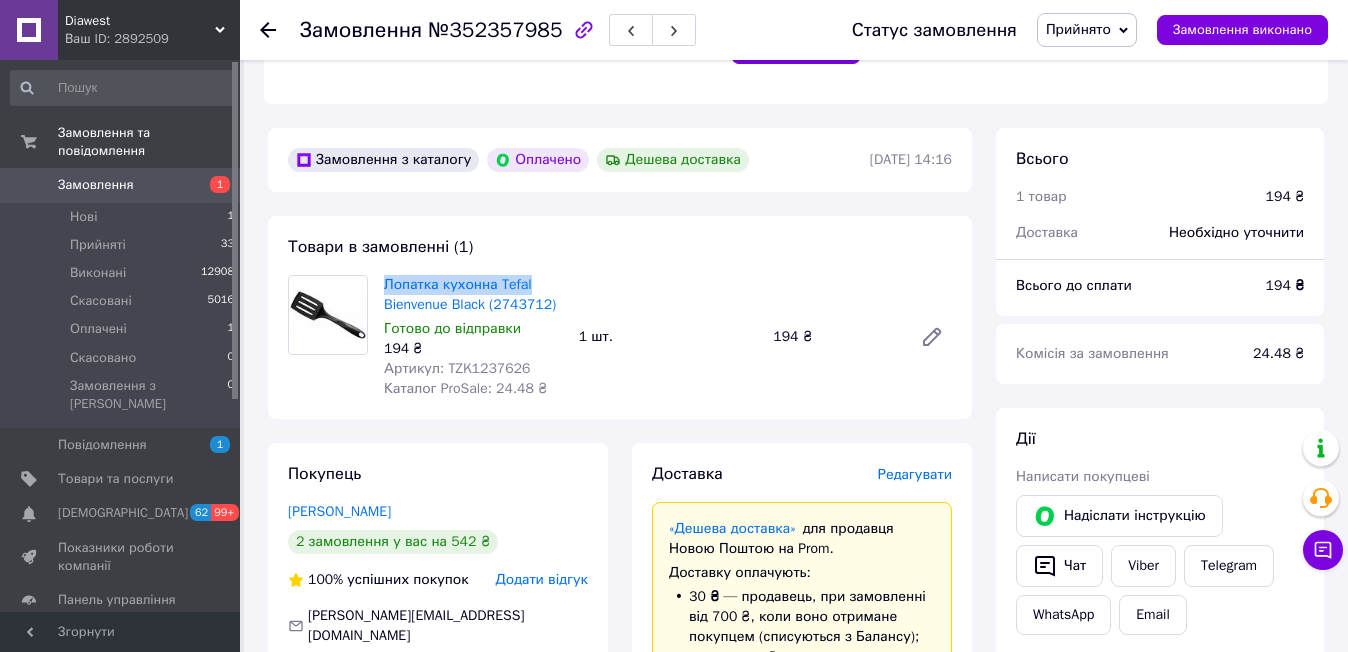 drag, startPoint x: 549, startPoint y: 267, endPoint x: 382, endPoint y: 268, distance: 167.00299 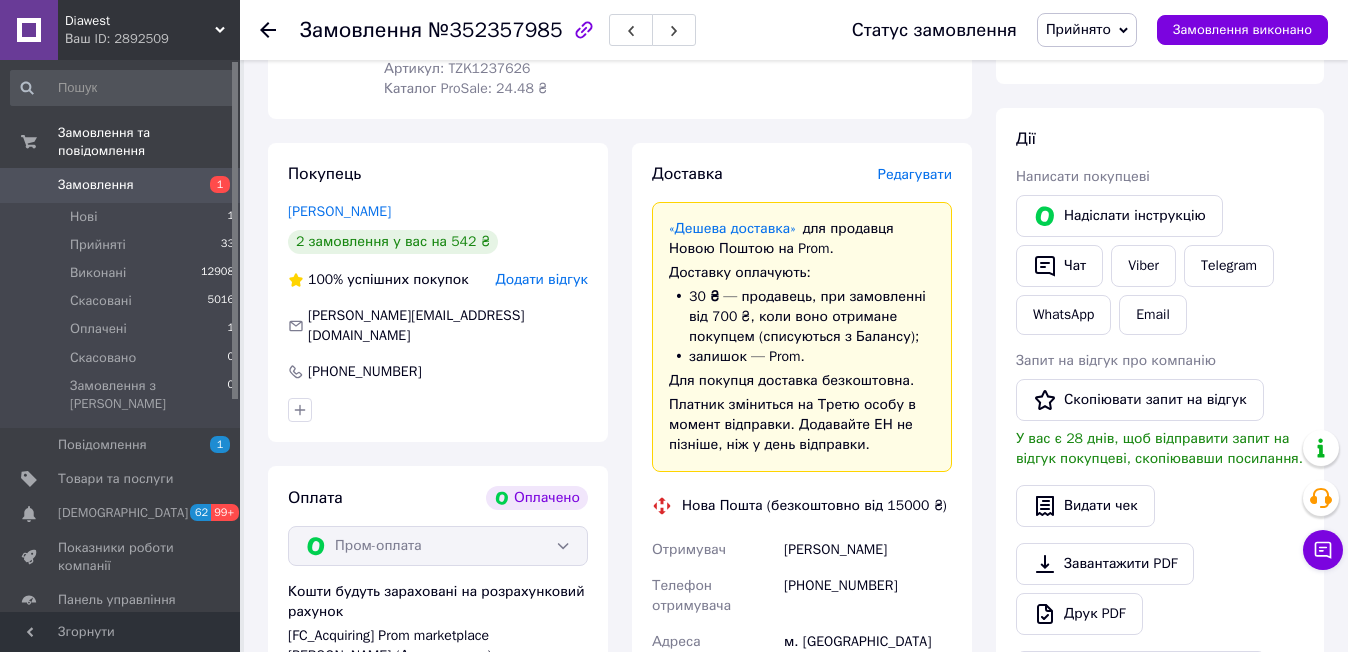scroll, scrollTop: 953, scrollLeft: 0, axis: vertical 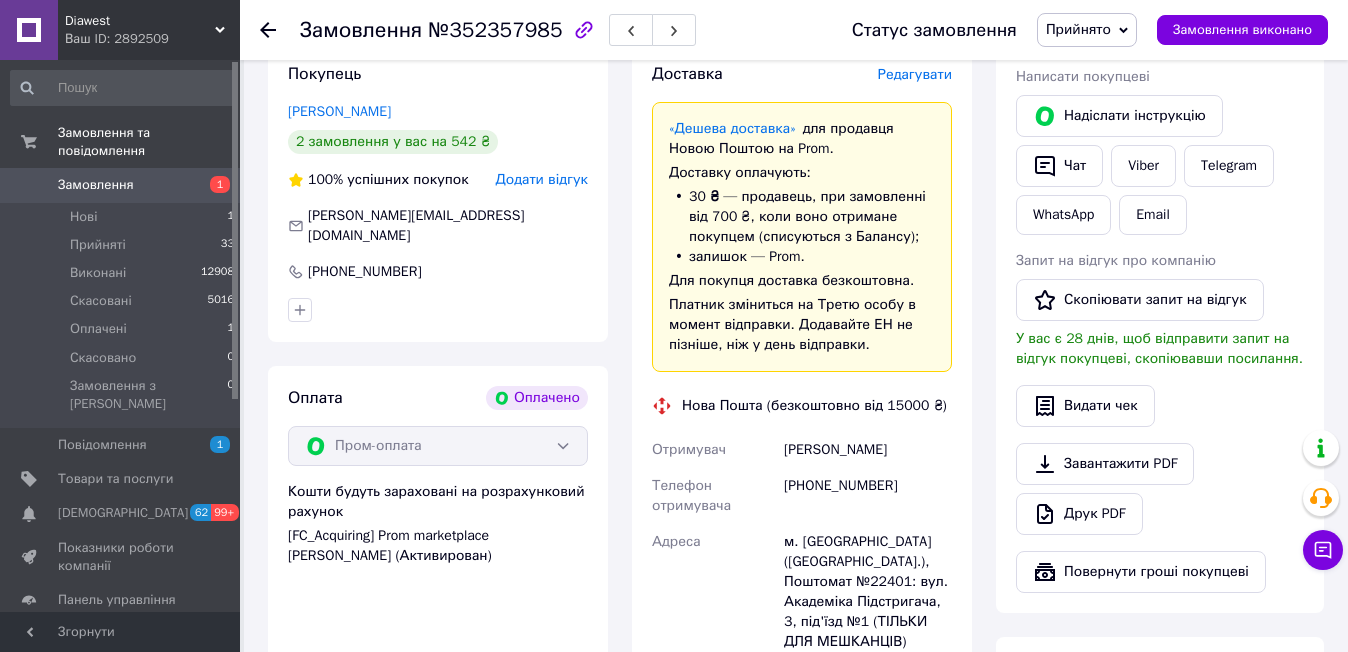 drag, startPoint x: 868, startPoint y: 431, endPoint x: 773, endPoint y: 432, distance: 95.005264 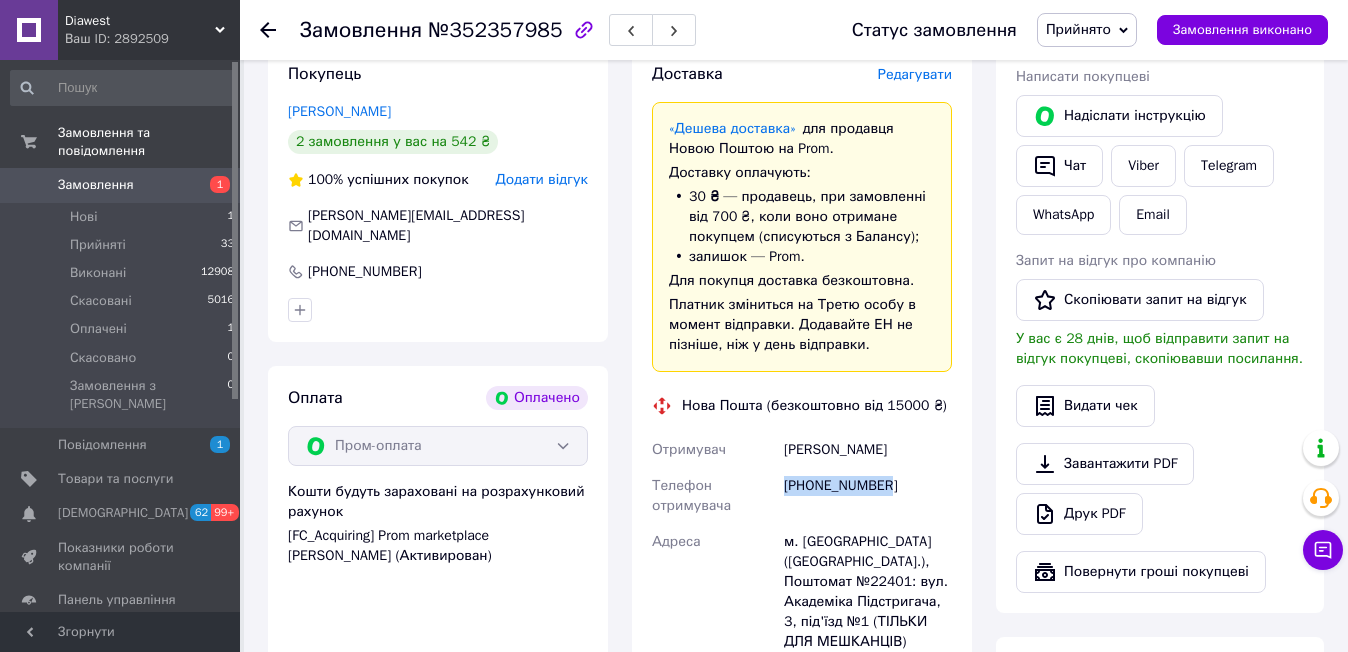drag, startPoint x: 892, startPoint y: 467, endPoint x: 784, endPoint y: 468, distance: 108.00463 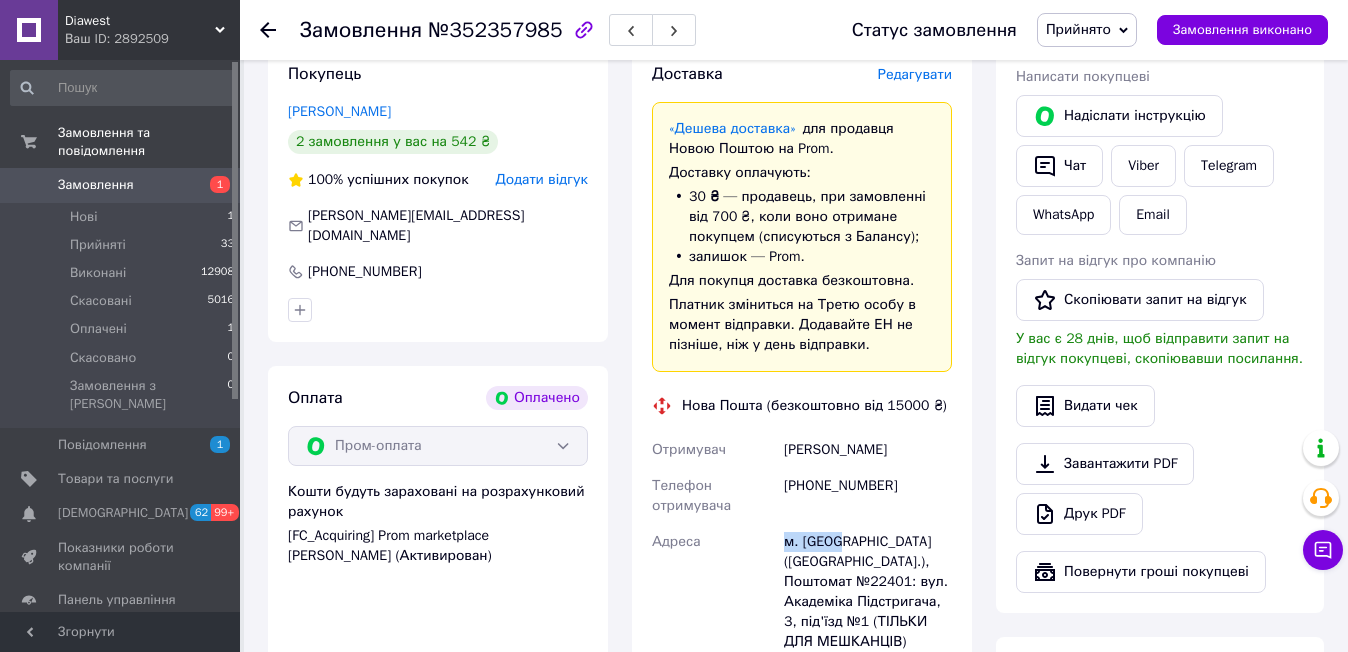 drag, startPoint x: 835, startPoint y: 520, endPoint x: 764, endPoint y: 513, distance: 71.34424 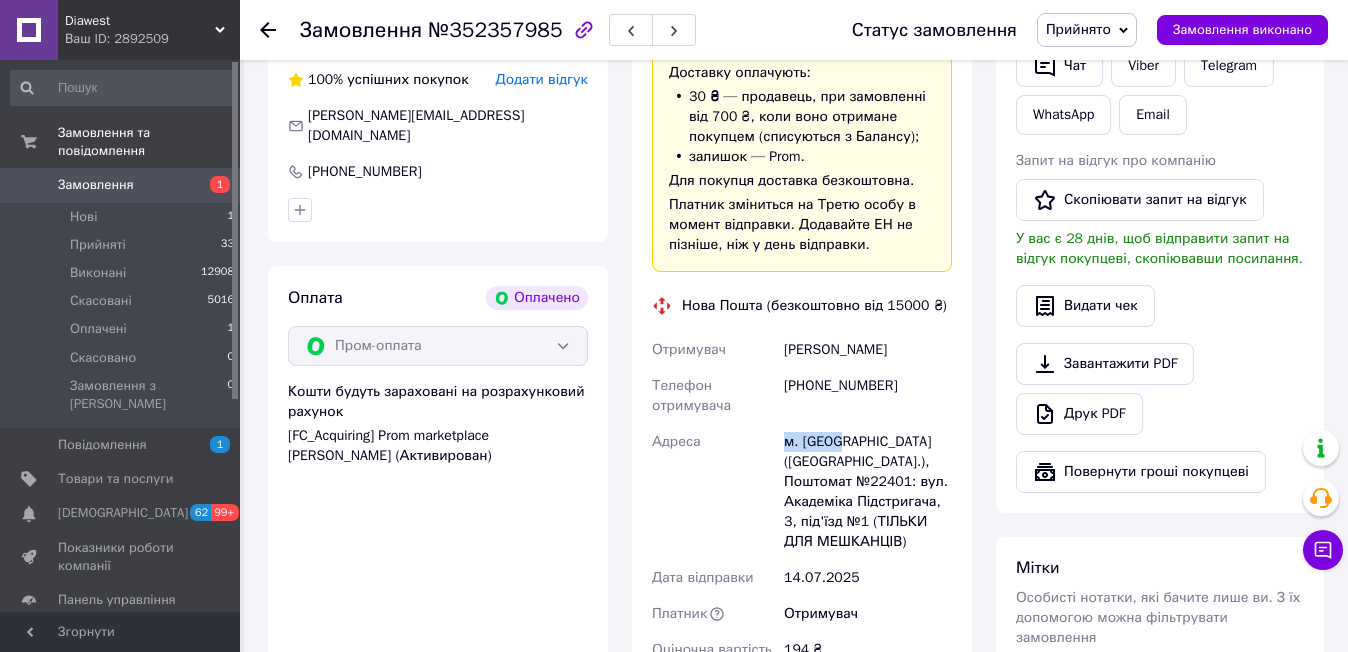 scroll, scrollTop: 1253, scrollLeft: 0, axis: vertical 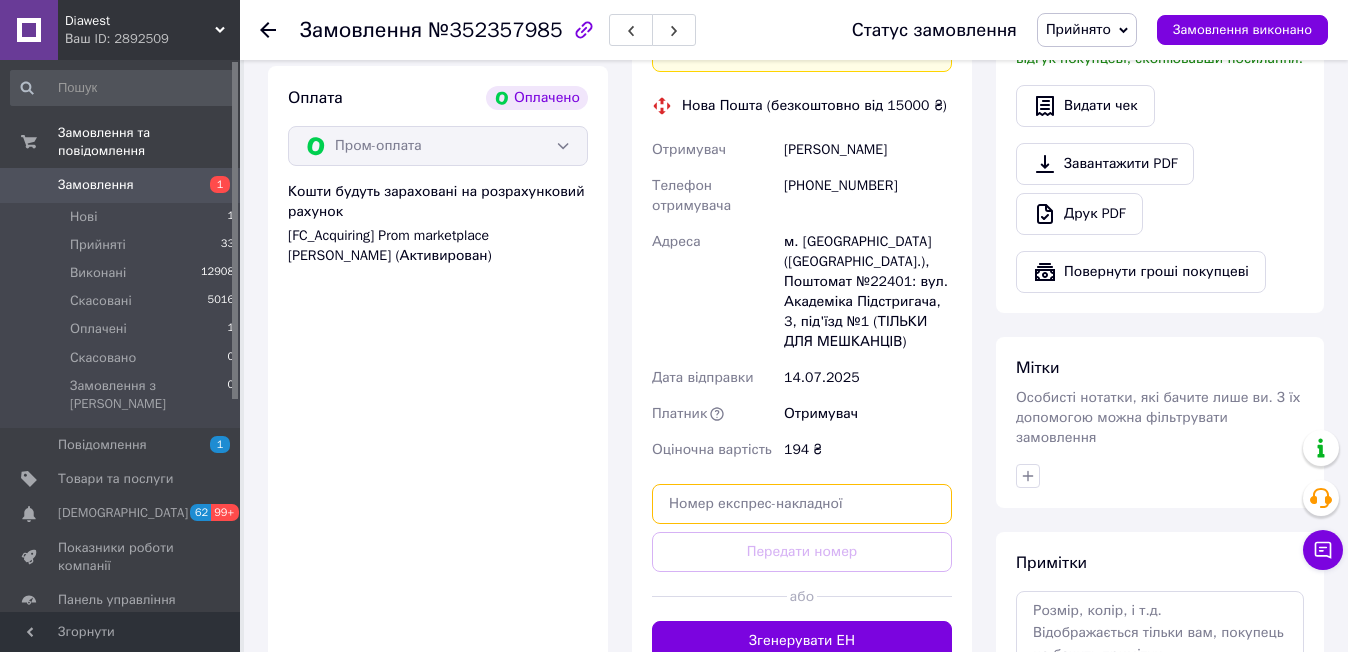 click at bounding box center (802, 504) 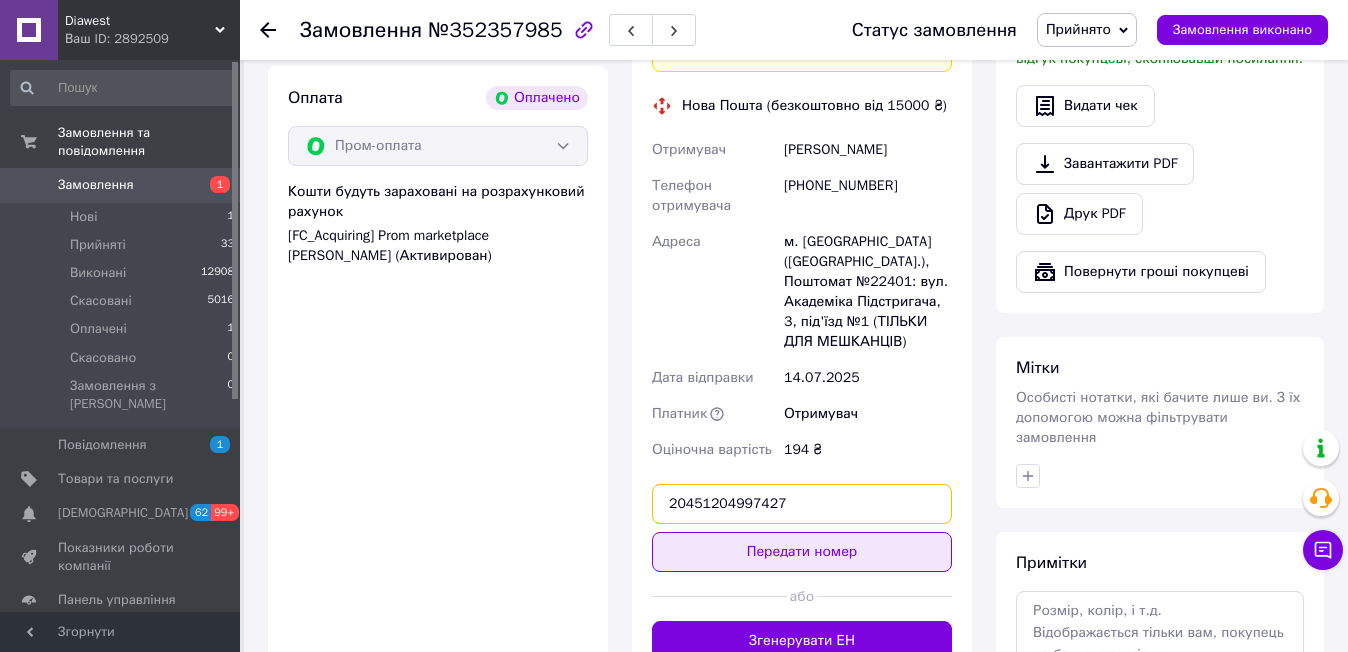 type on "20451204997427" 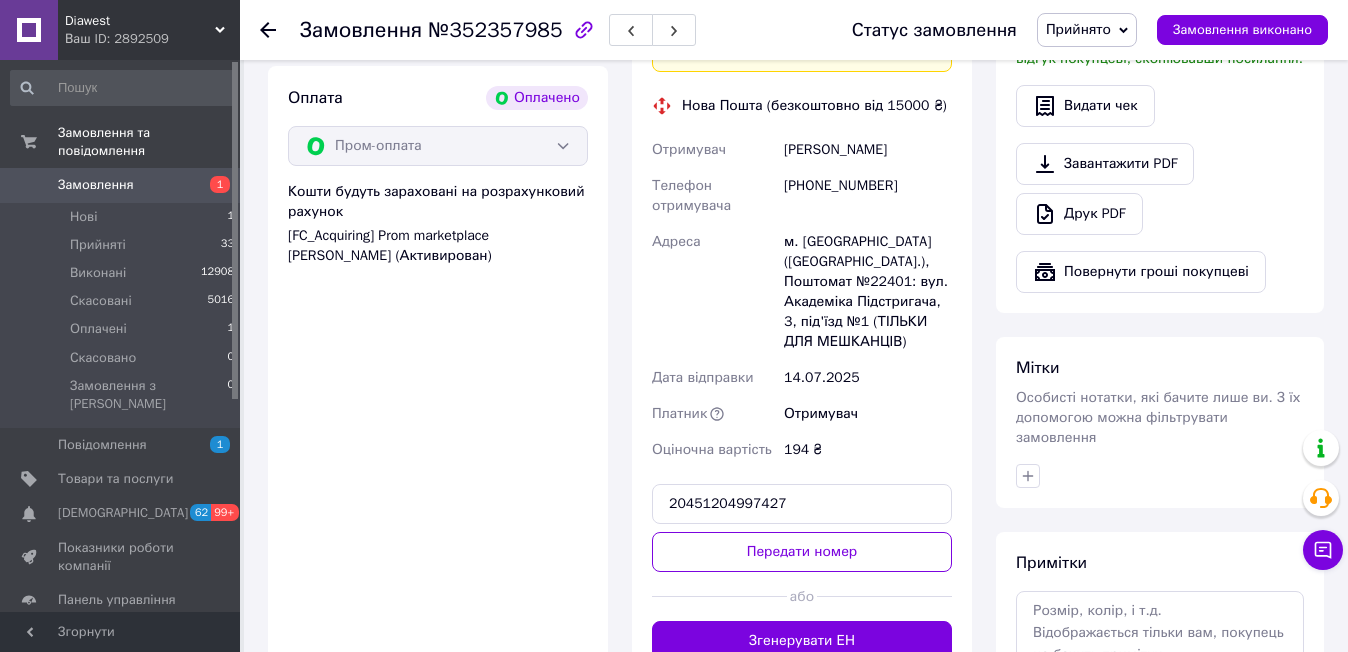 drag, startPoint x: 865, startPoint y: 513, endPoint x: 371, endPoint y: 563, distance: 496.52393 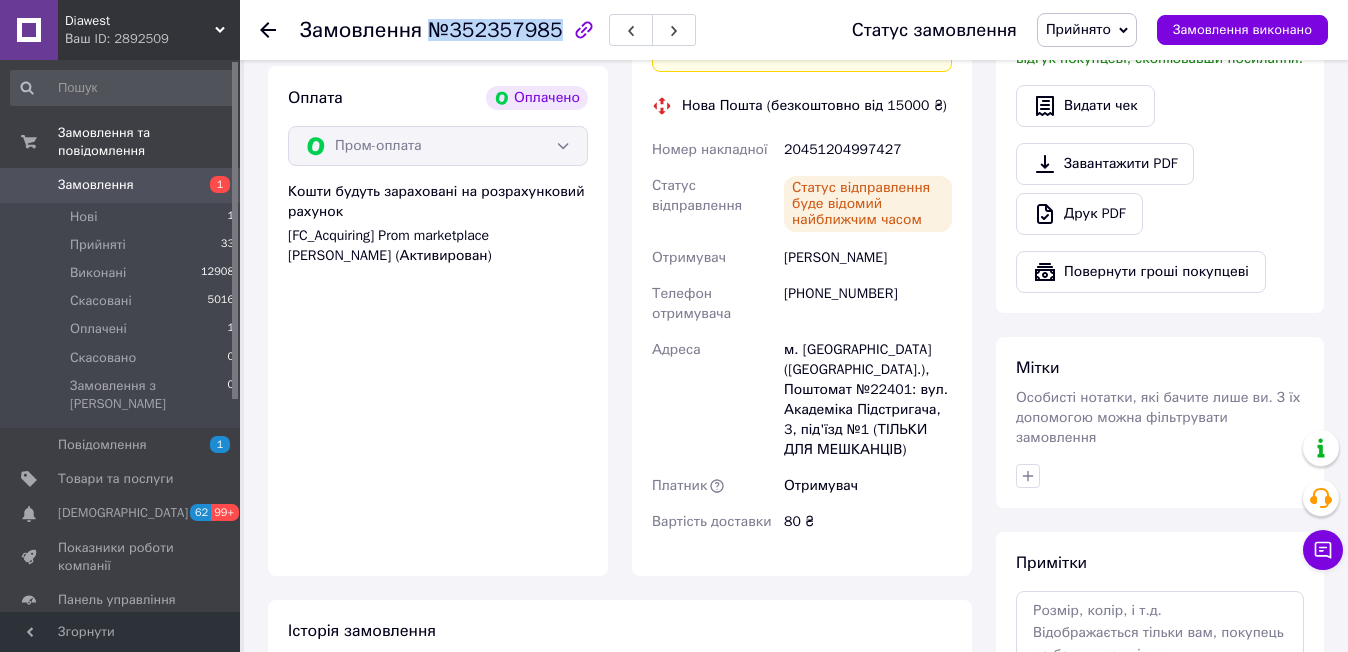 drag, startPoint x: 424, startPoint y: 31, endPoint x: 541, endPoint y: 33, distance: 117.01709 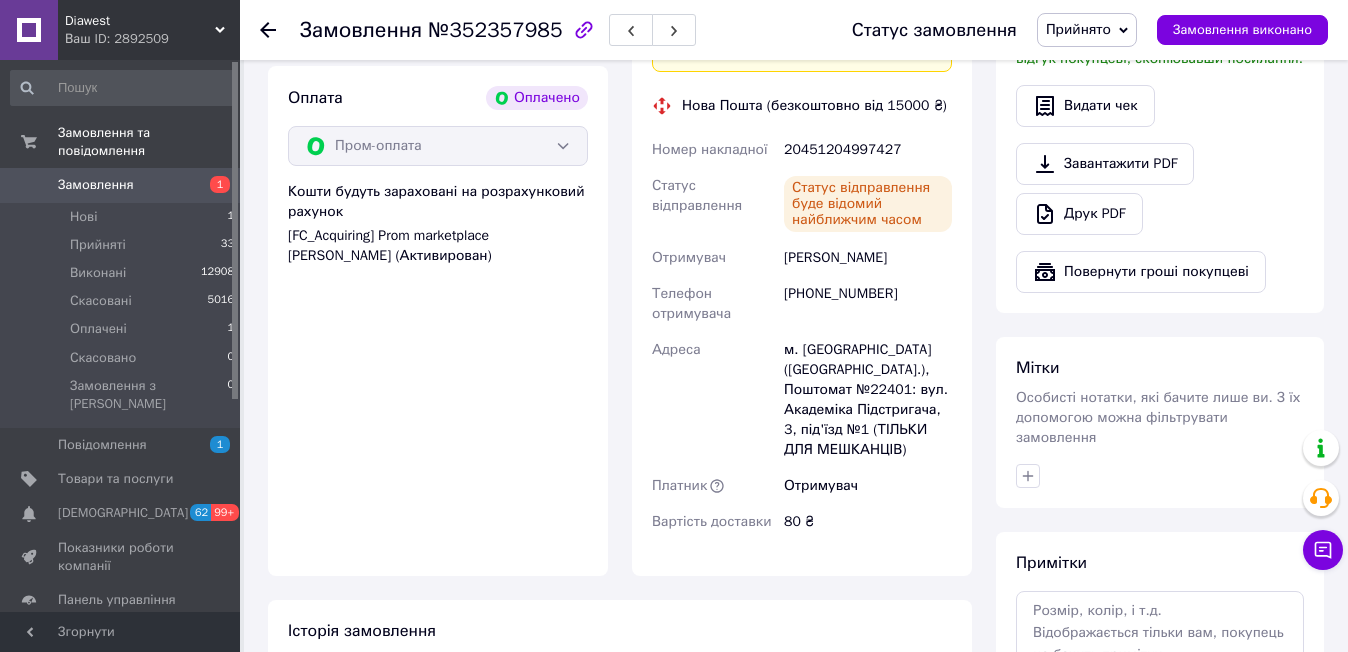 click 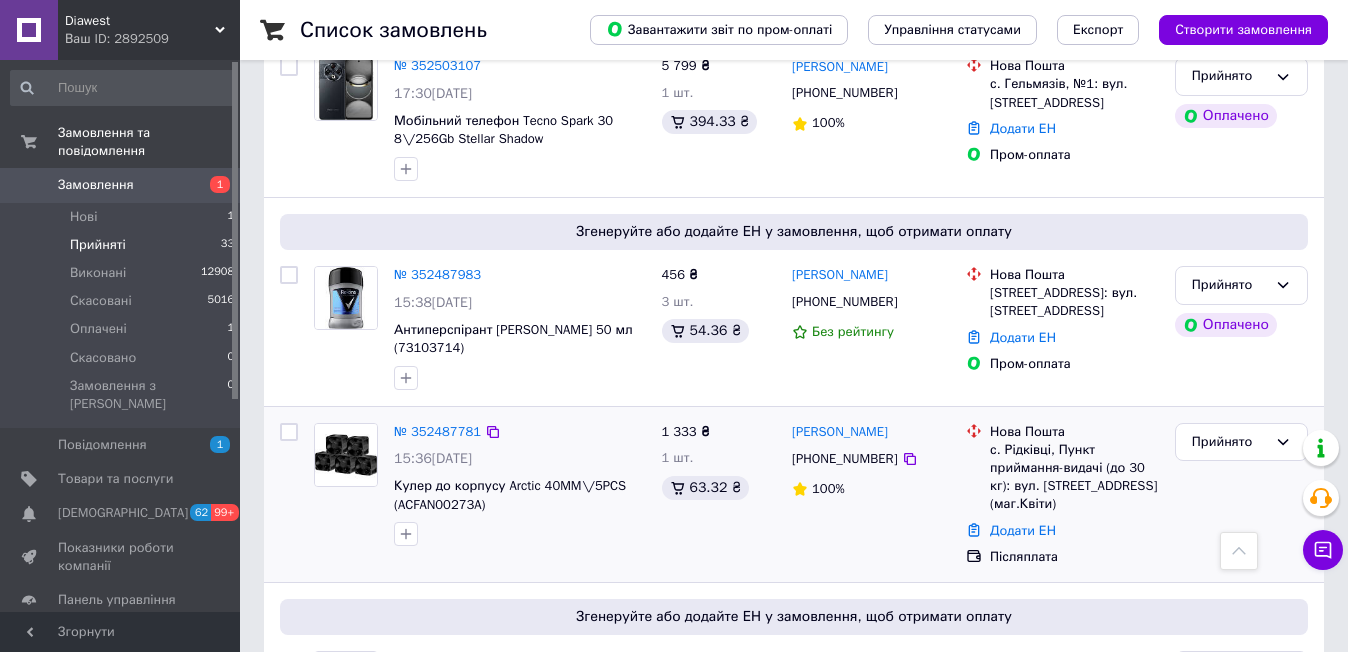 scroll, scrollTop: 1400, scrollLeft: 0, axis: vertical 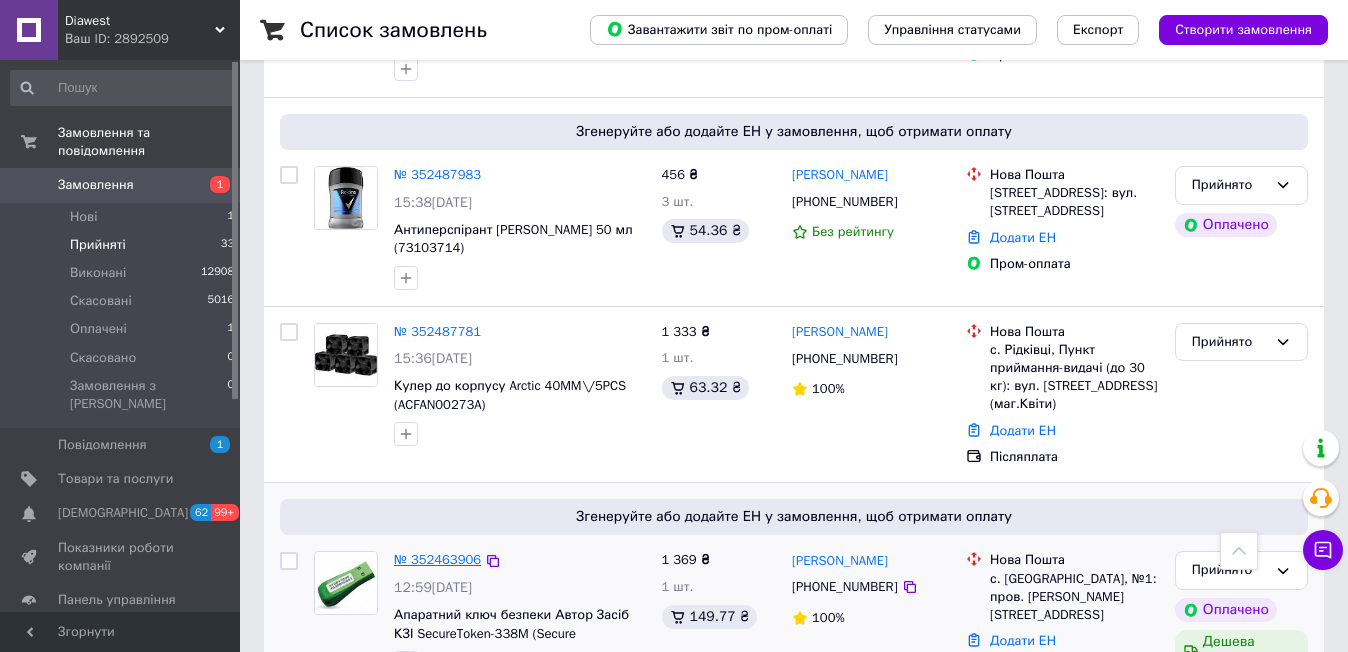 click on "№ 352463906" at bounding box center (437, 559) 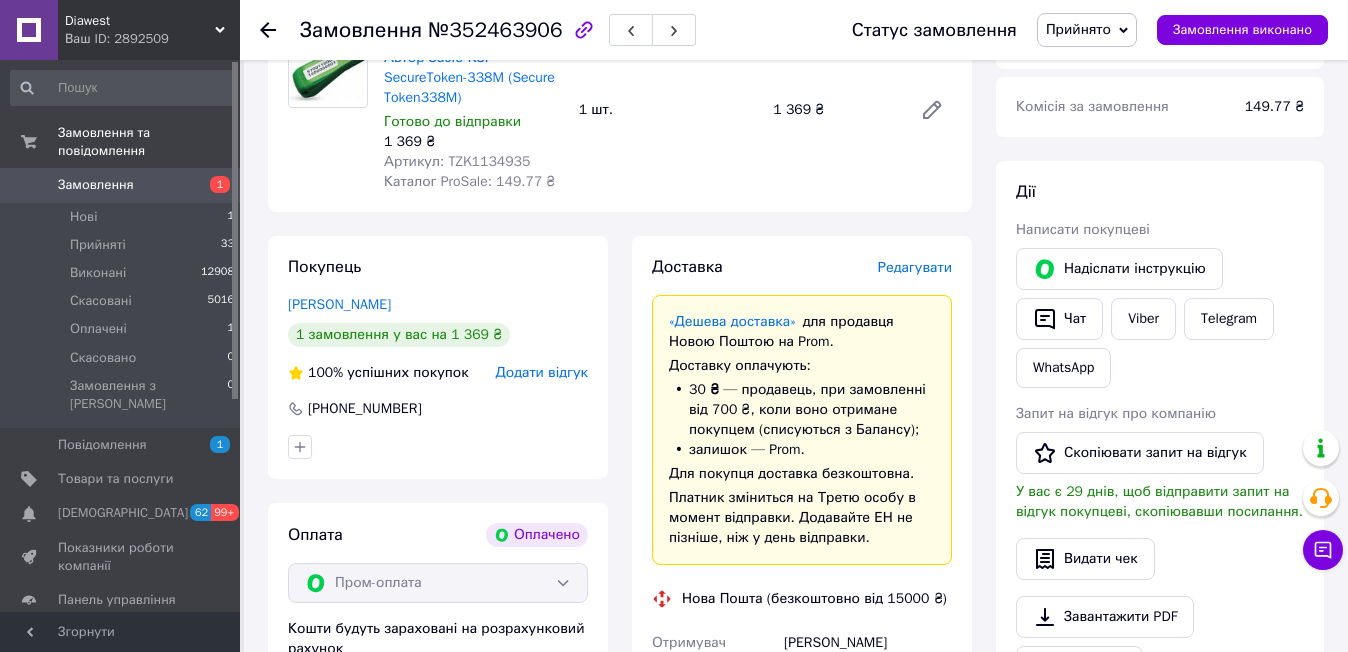 scroll, scrollTop: 700, scrollLeft: 0, axis: vertical 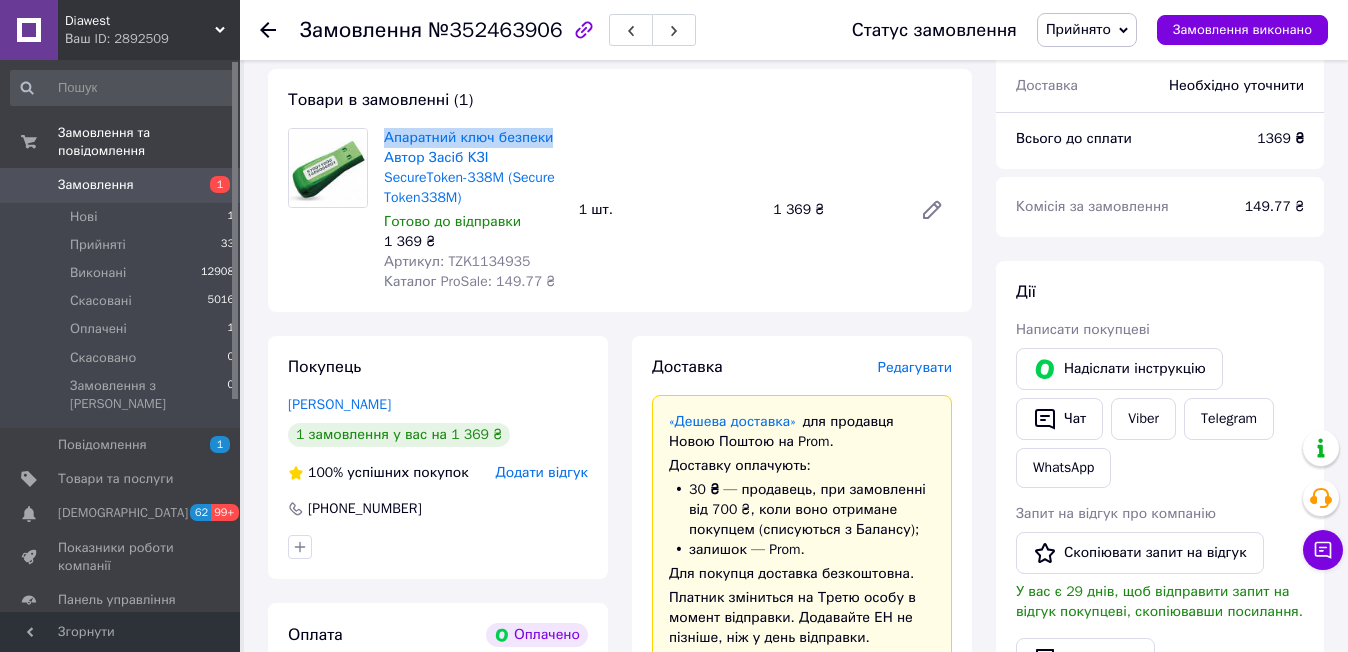 drag, startPoint x: 536, startPoint y: 115, endPoint x: 384, endPoint y: 104, distance: 152.3975 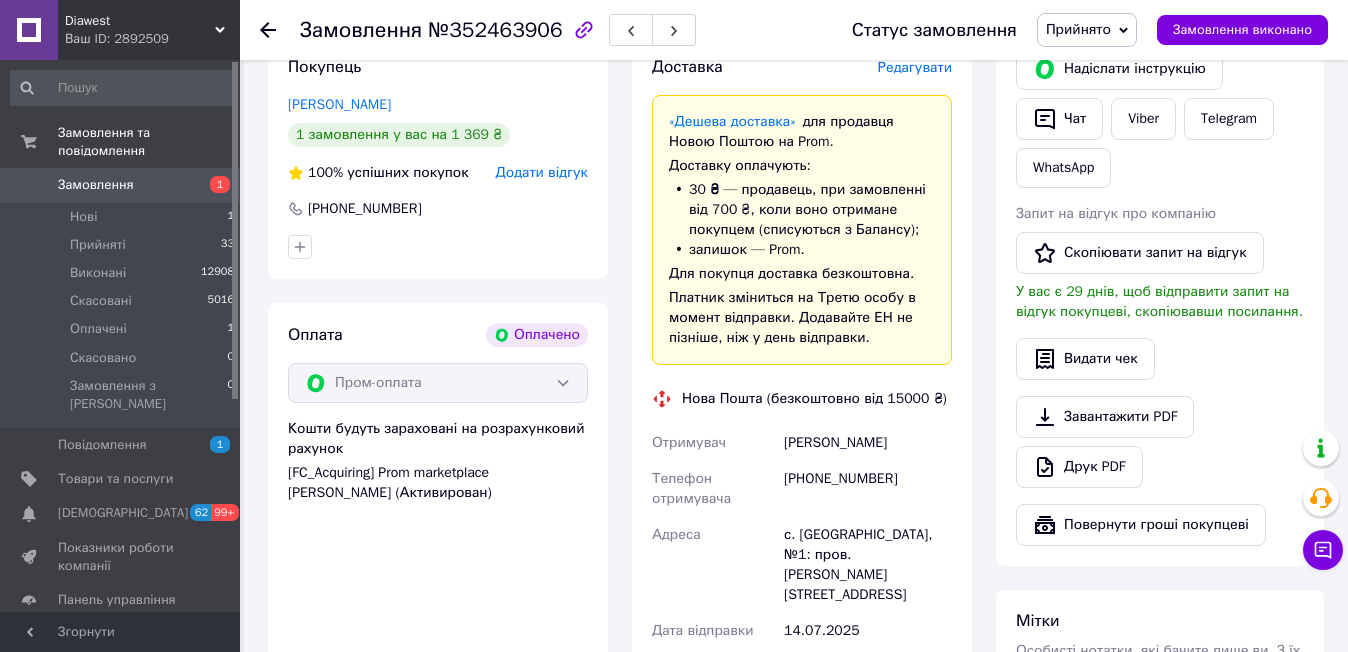 drag, startPoint x: 913, startPoint y: 420, endPoint x: 786, endPoint y: 416, distance: 127.06297 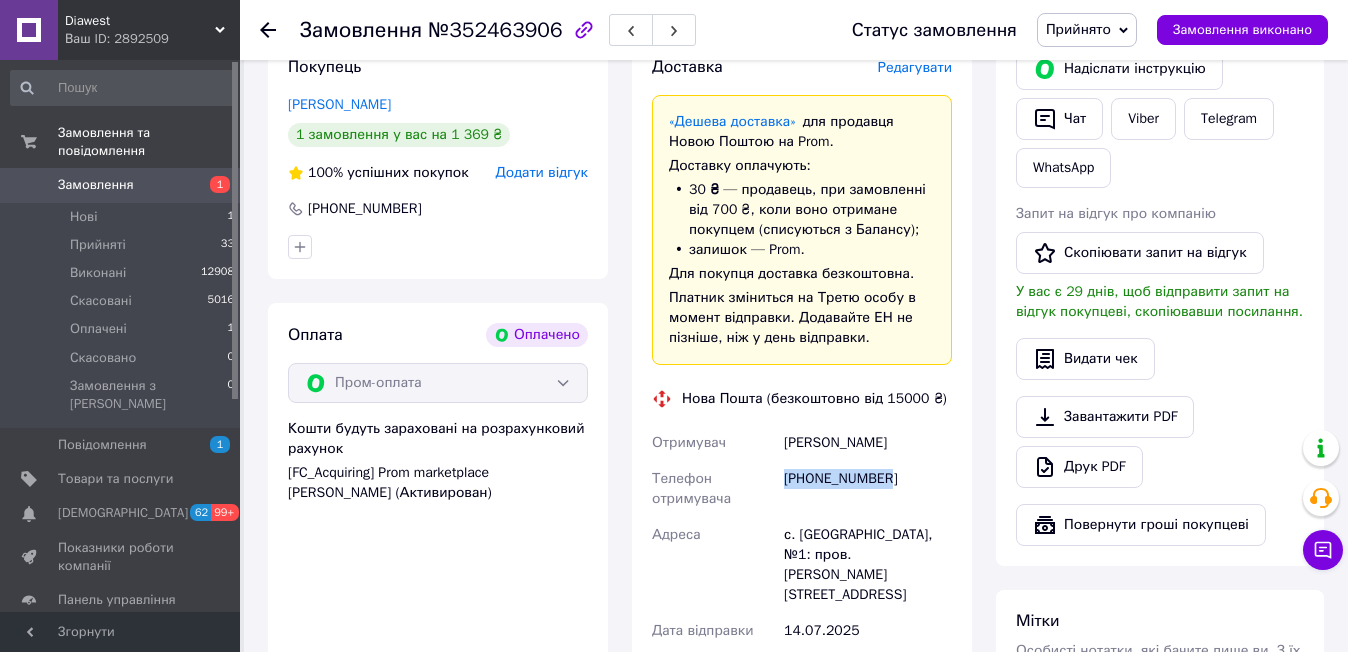 drag, startPoint x: 900, startPoint y: 458, endPoint x: 789, endPoint y: 463, distance: 111.11256 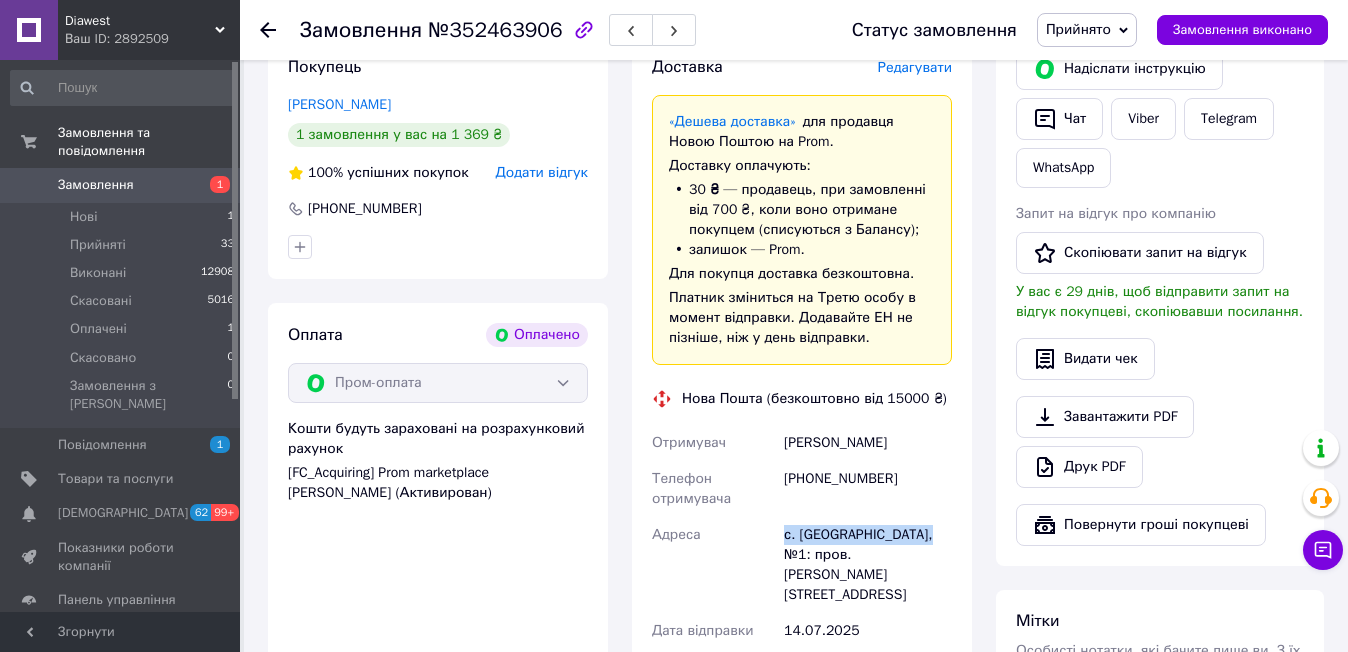 drag, startPoint x: 940, startPoint y: 513, endPoint x: 777, endPoint y: 518, distance: 163.07668 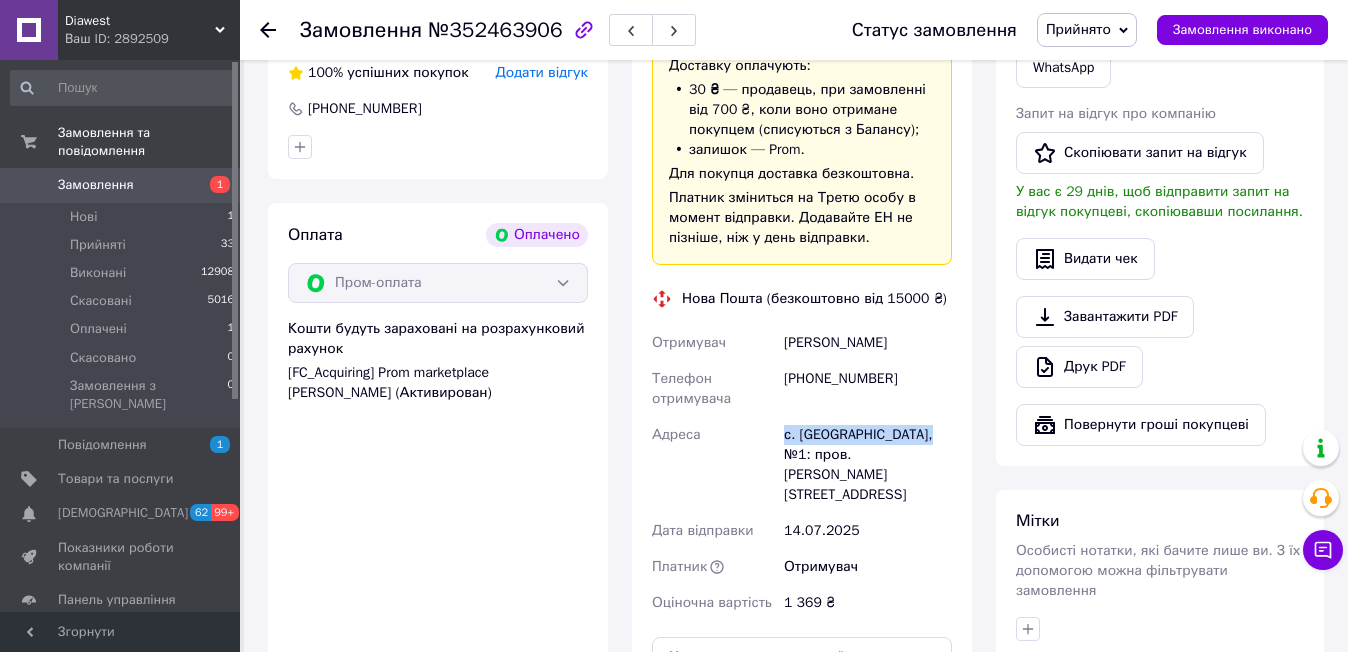 scroll, scrollTop: 1300, scrollLeft: 0, axis: vertical 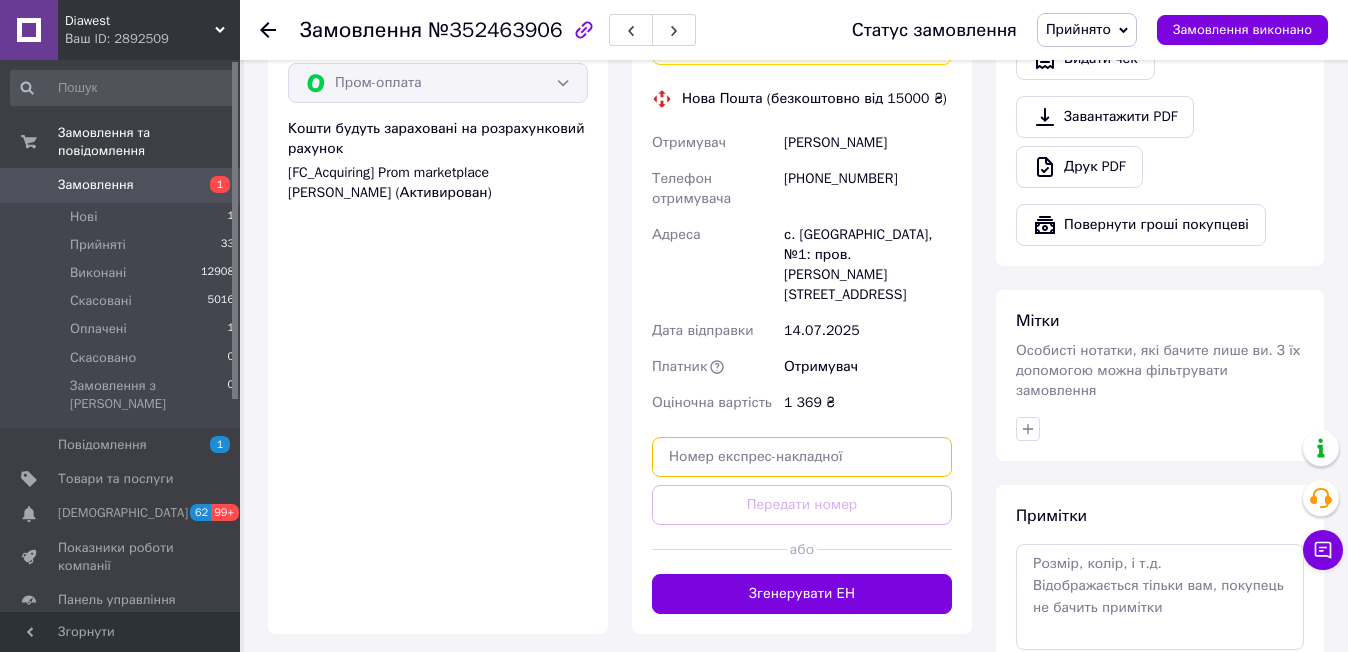click at bounding box center (802, 457) 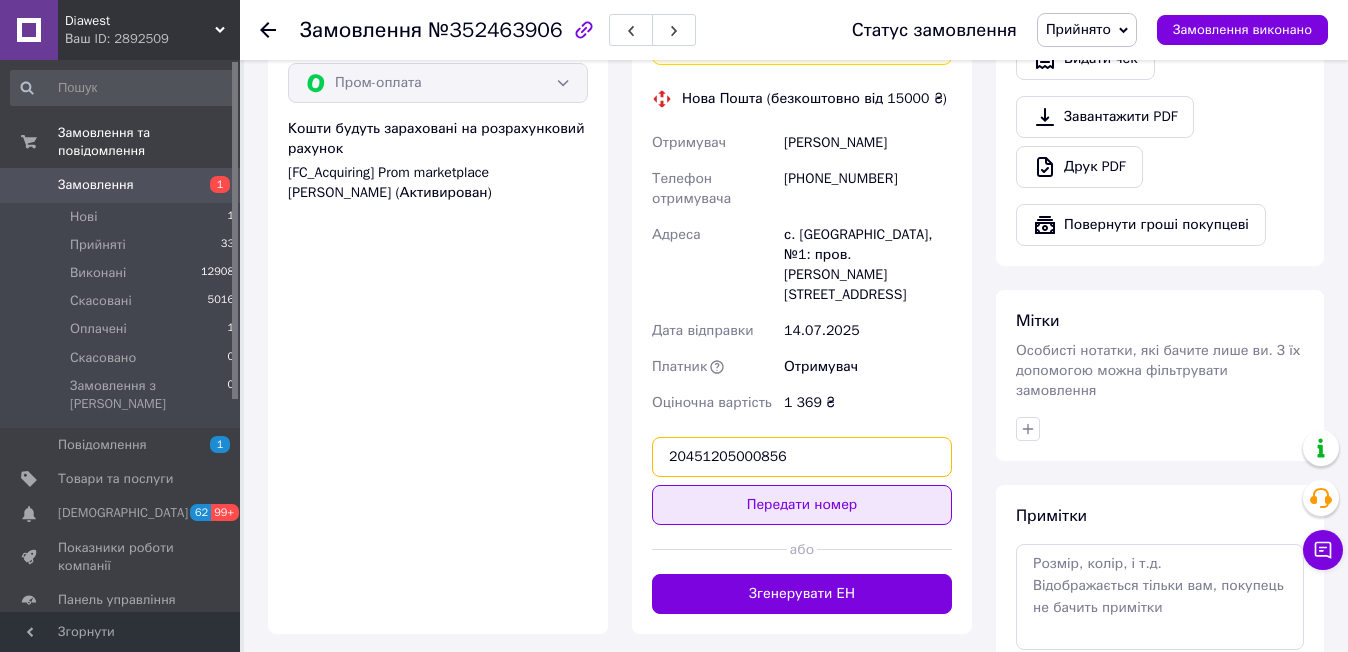 type on "20451205000856" 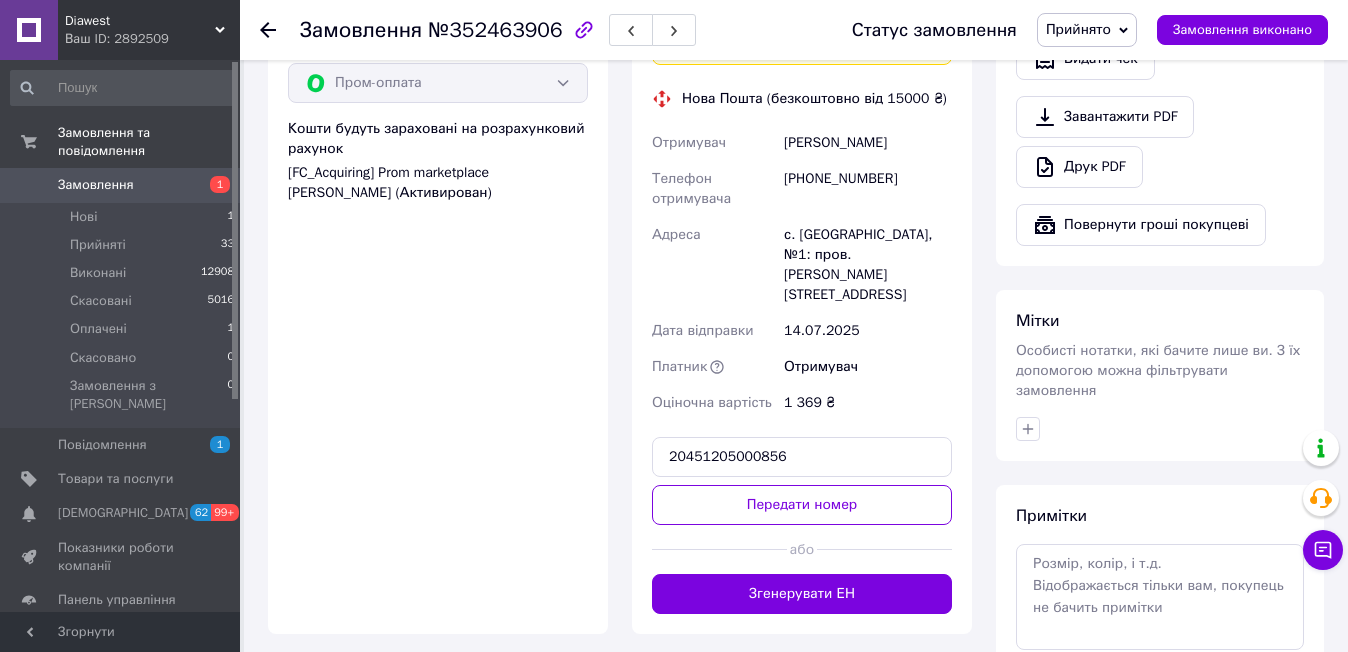 drag, startPoint x: 792, startPoint y: 444, endPoint x: 472, endPoint y: 612, distance: 361.41943 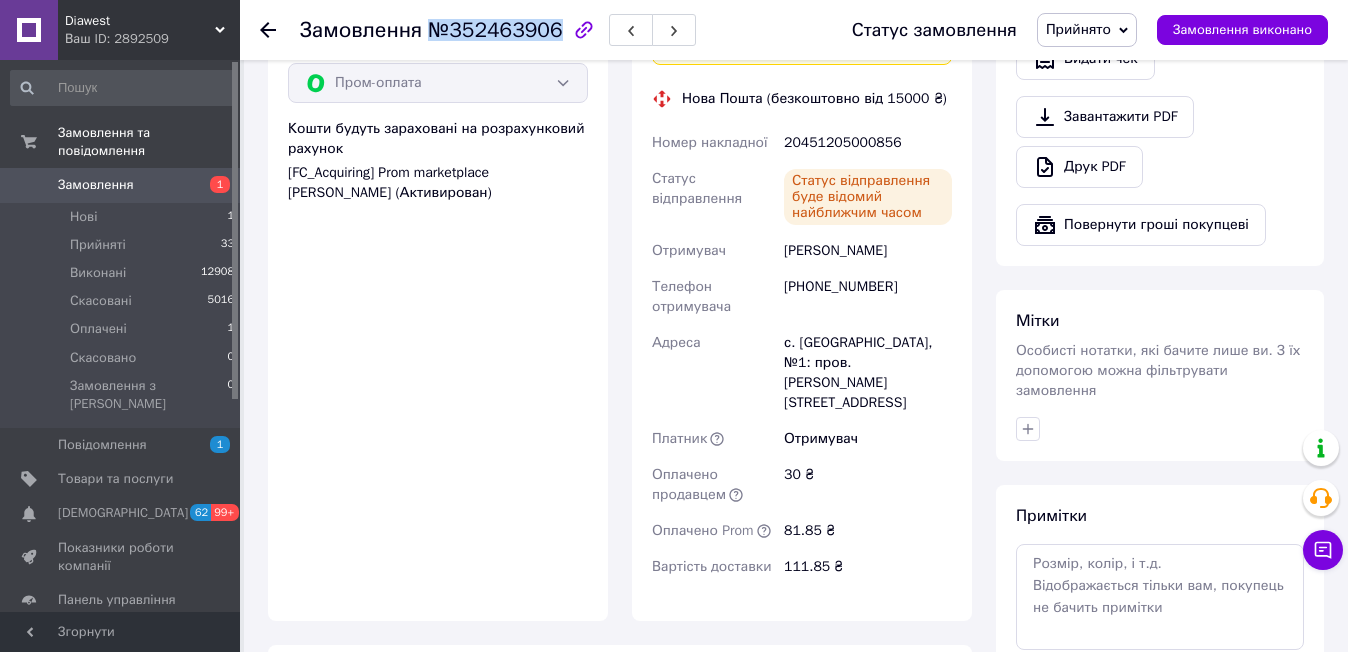 drag, startPoint x: 424, startPoint y: 31, endPoint x: 540, endPoint y: 28, distance: 116.03879 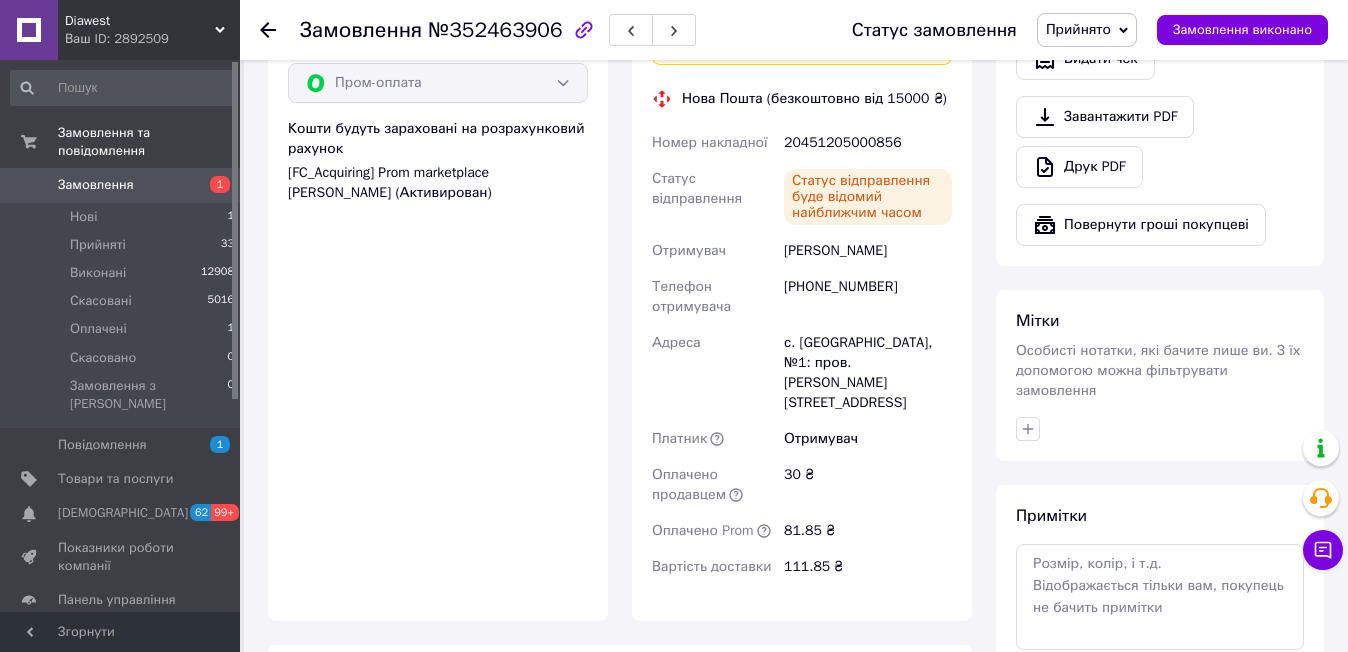 click 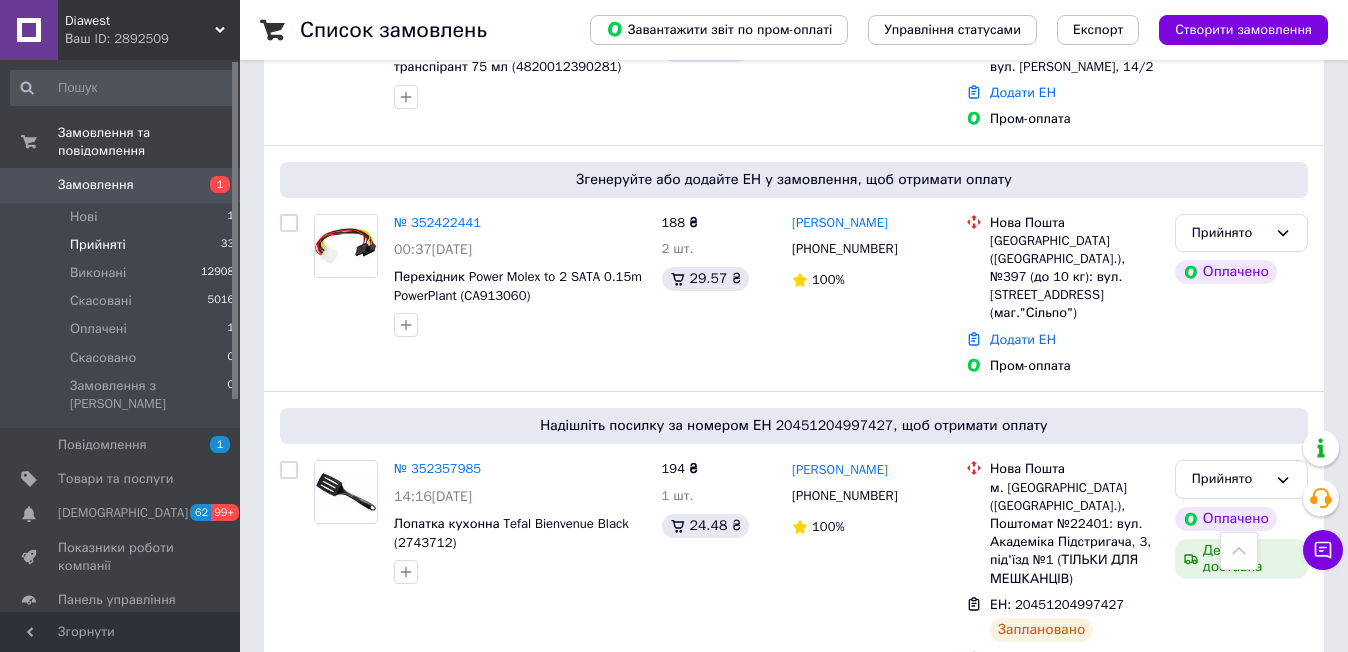 scroll, scrollTop: 2300, scrollLeft: 0, axis: vertical 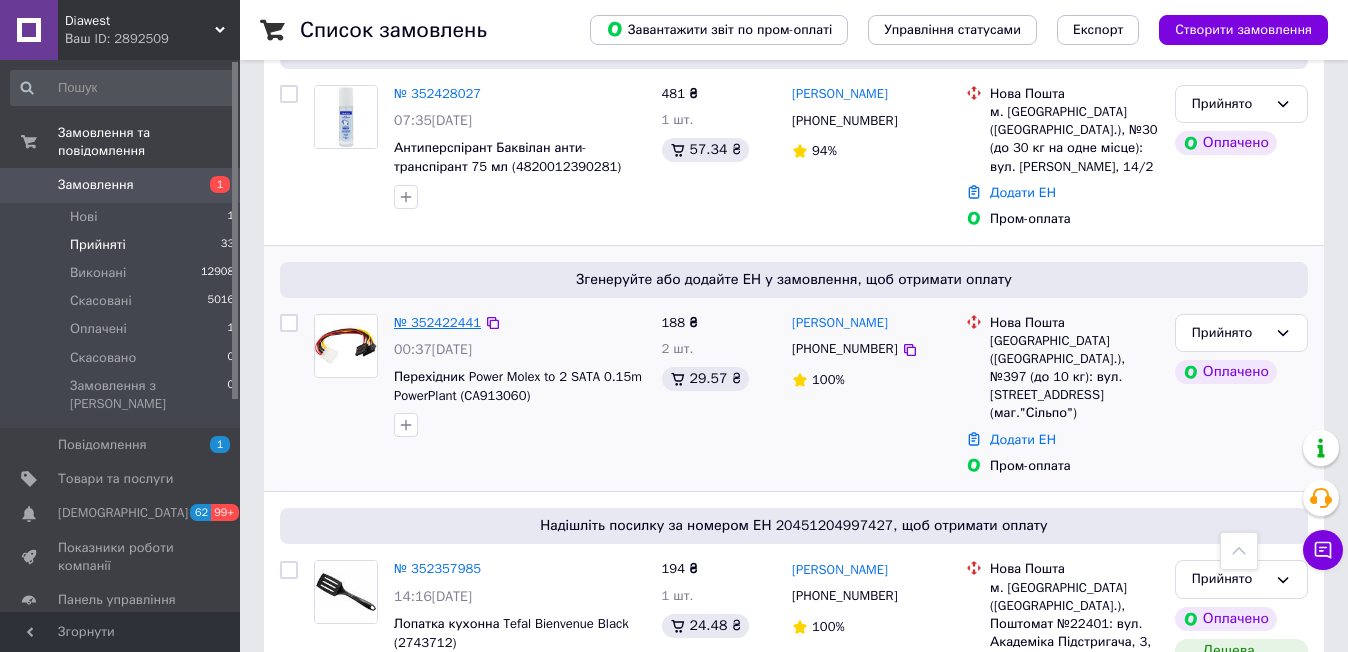 click on "№ 352422441" at bounding box center [437, 322] 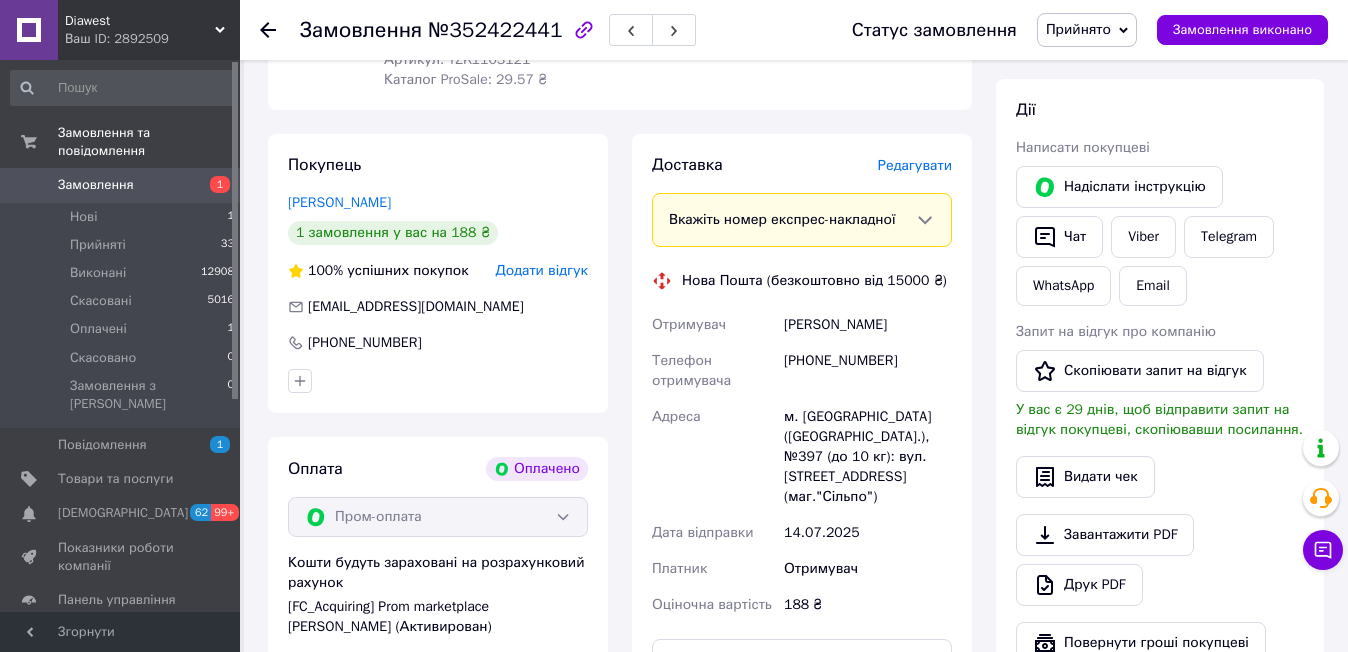 scroll, scrollTop: 682, scrollLeft: 0, axis: vertical 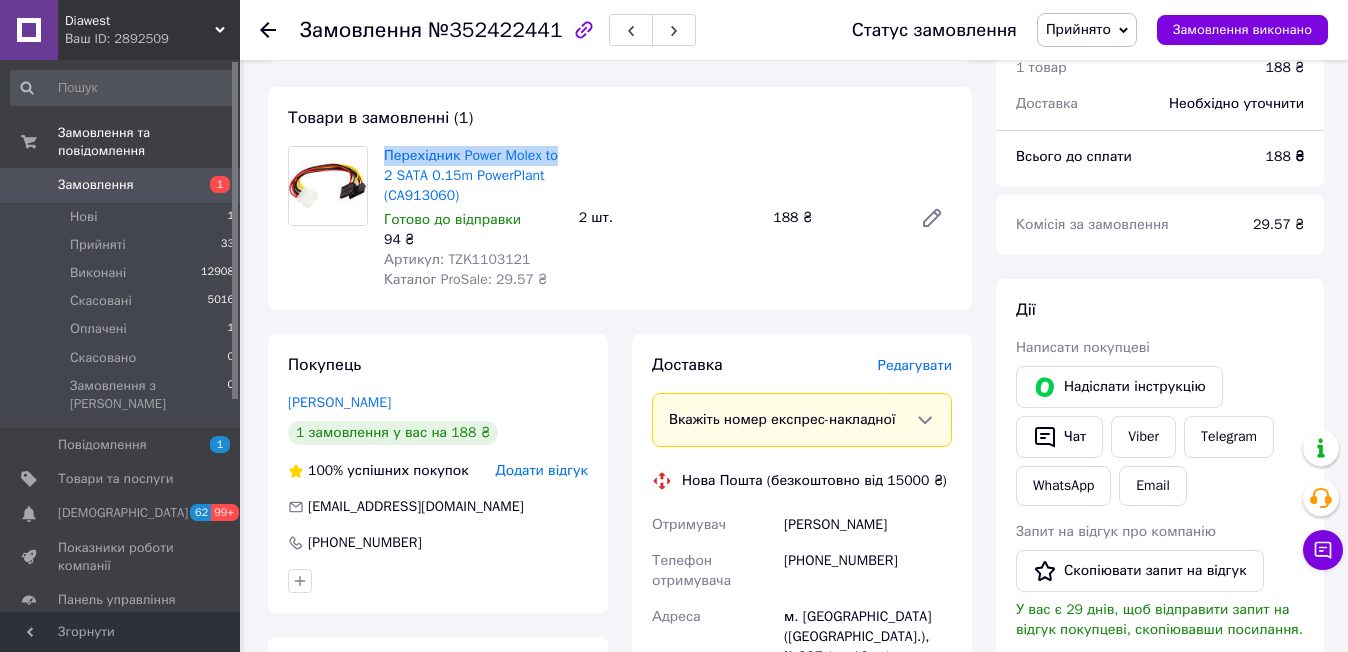 drag, startPoint x: 577, startPoint y: 129, endPoint x: 381, endPoint y: 122, distance: 196.12495 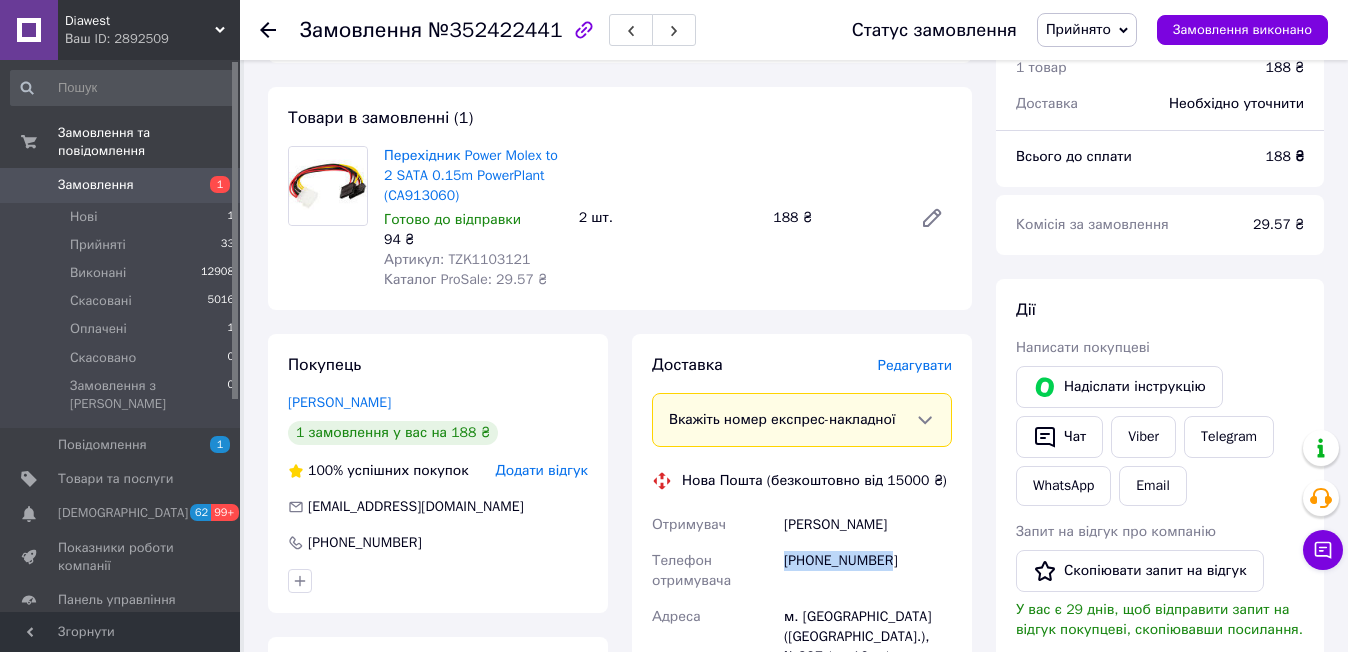 drag, startPoint x: 902, startPoint y: 558, endPoint x: 782, endPoint y: 560, distance: 120.01666 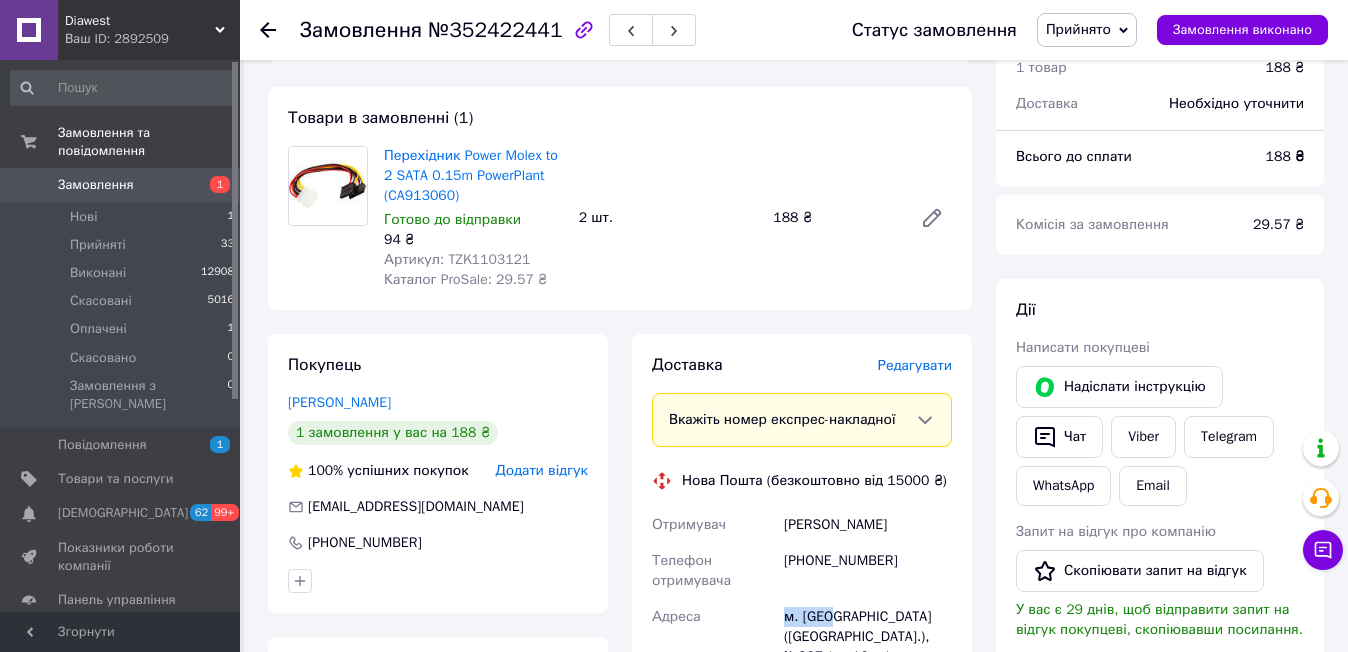 drag, startPoint x: 823, startPoint y: 615, endPoint x: 703, endPoint y: 617, distance: 120.01666 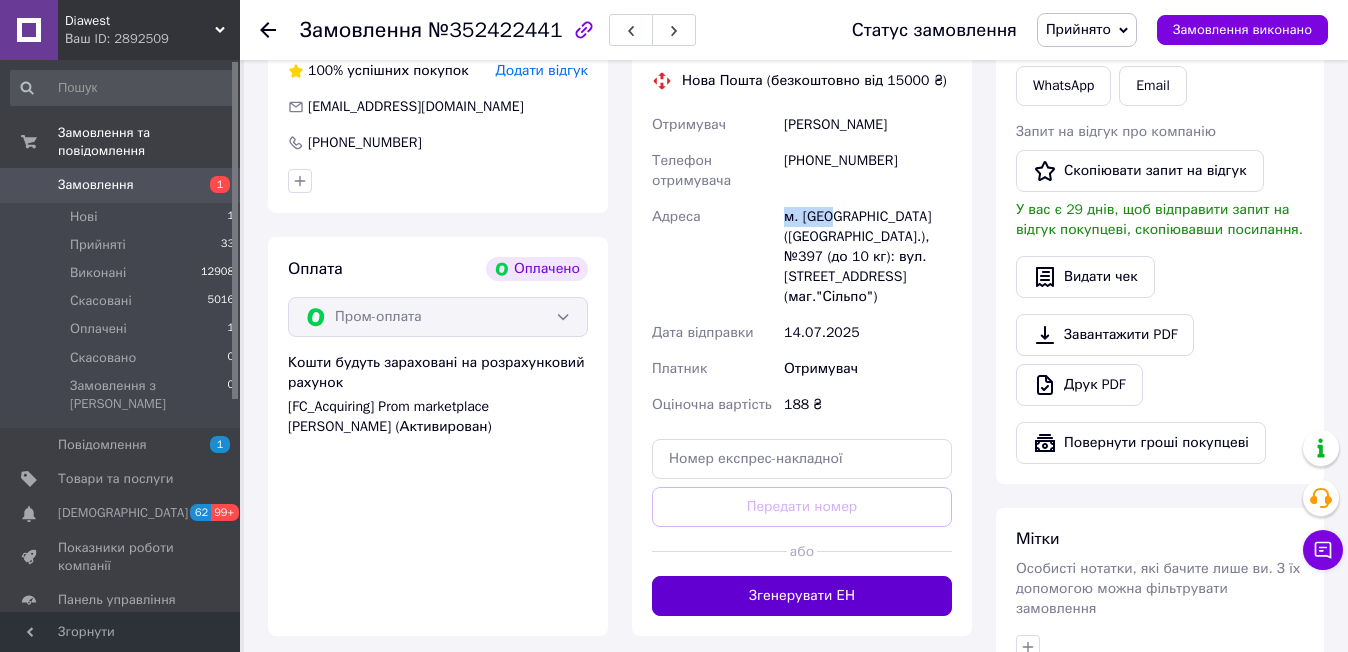 scroll, scrollTop: 1182, scrollLeft: 0, axis: vertical 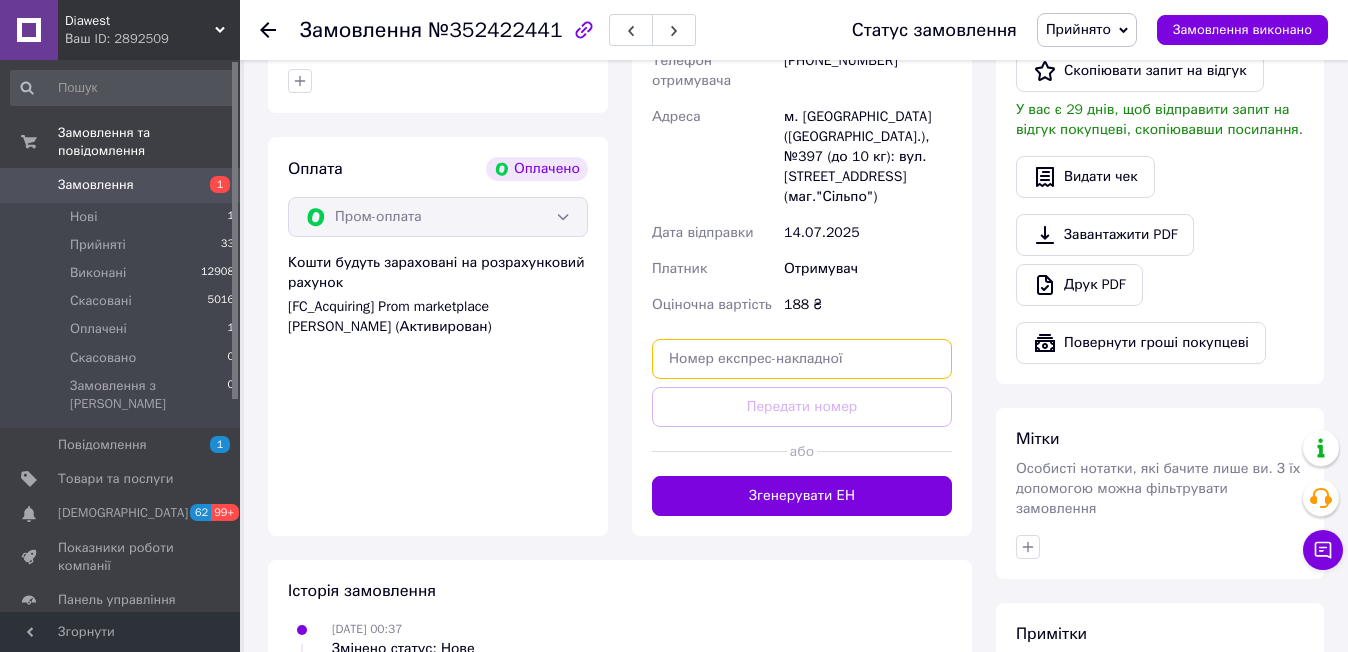 click at bounding box center (802, 359) 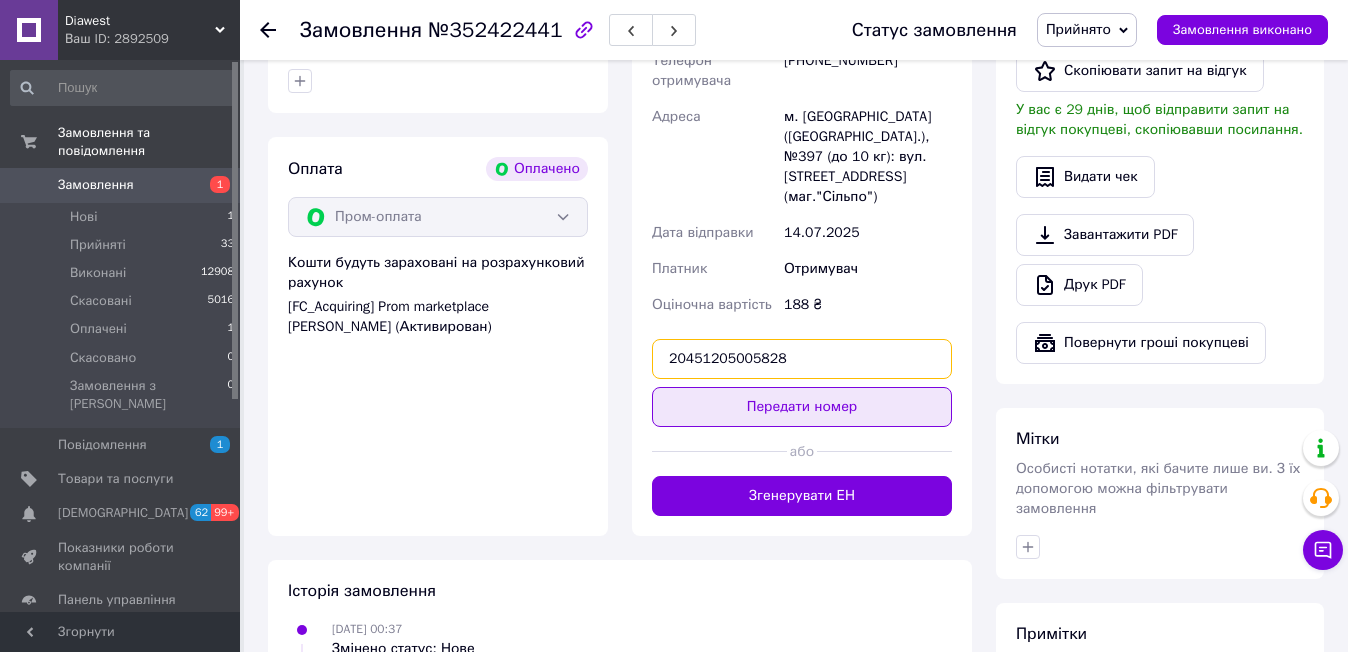 type on "20451205005828" 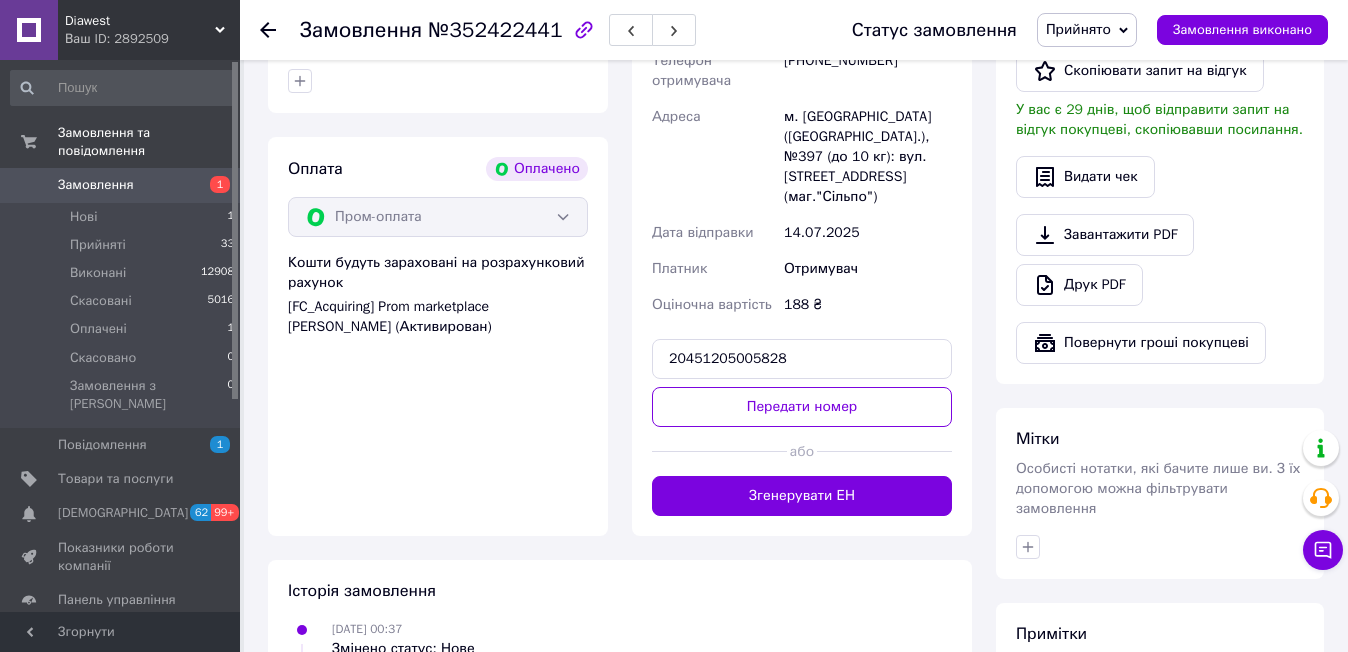 click on "Передати номер" at bounding box center [802, 407] 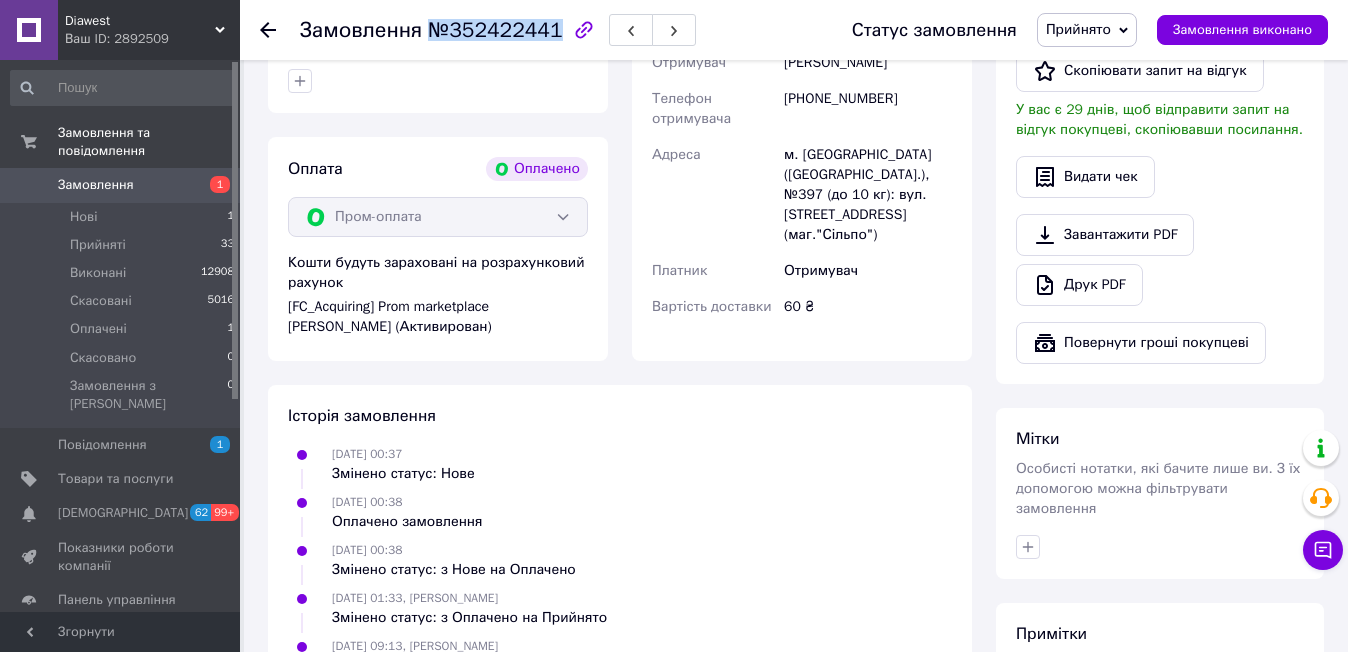 drag, startPoint x: 429, startPoint y: 34, endPoint x: 498, endPoint y: 55, distance: 72.12489 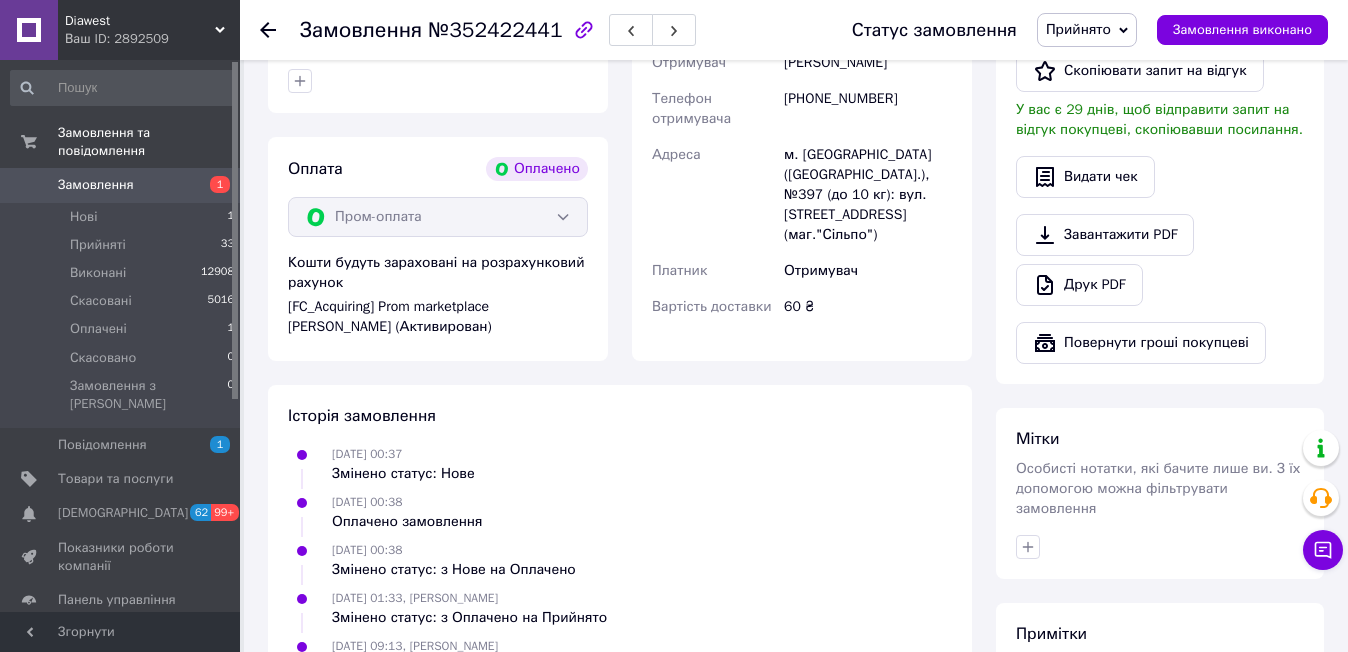 click 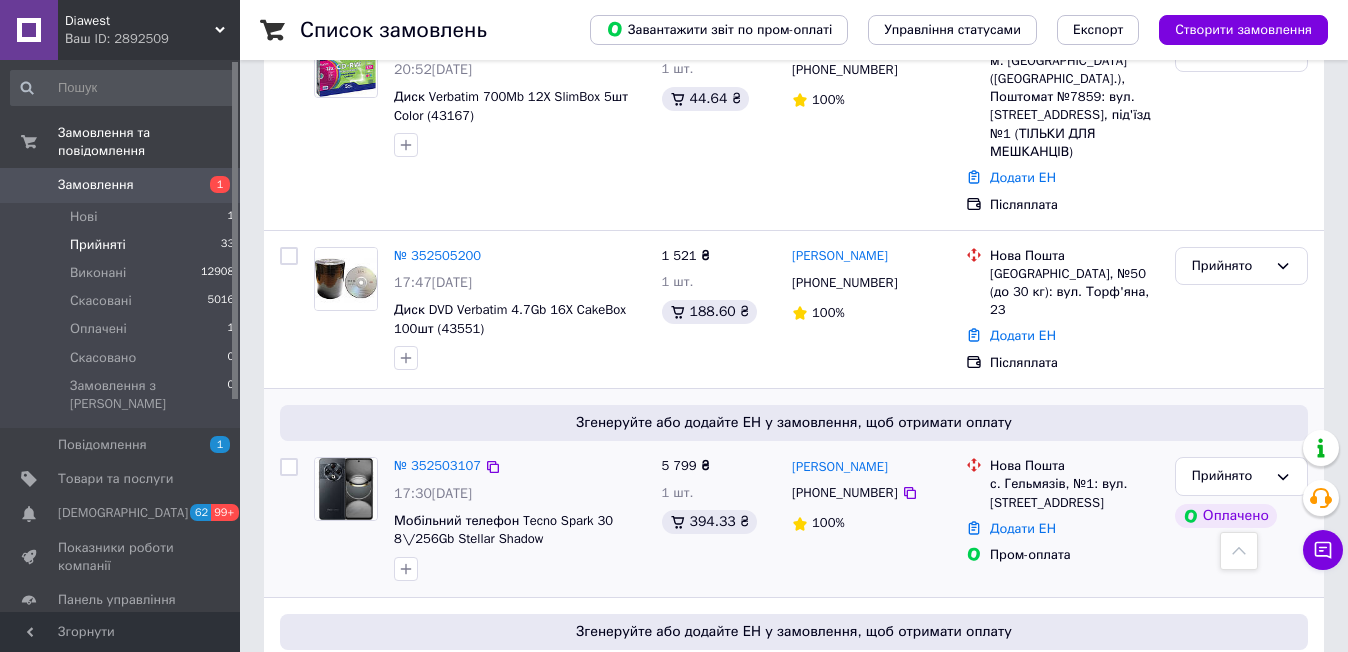 scroll, scrollTop: 1100, scrollLeft: 0, axis: vertical 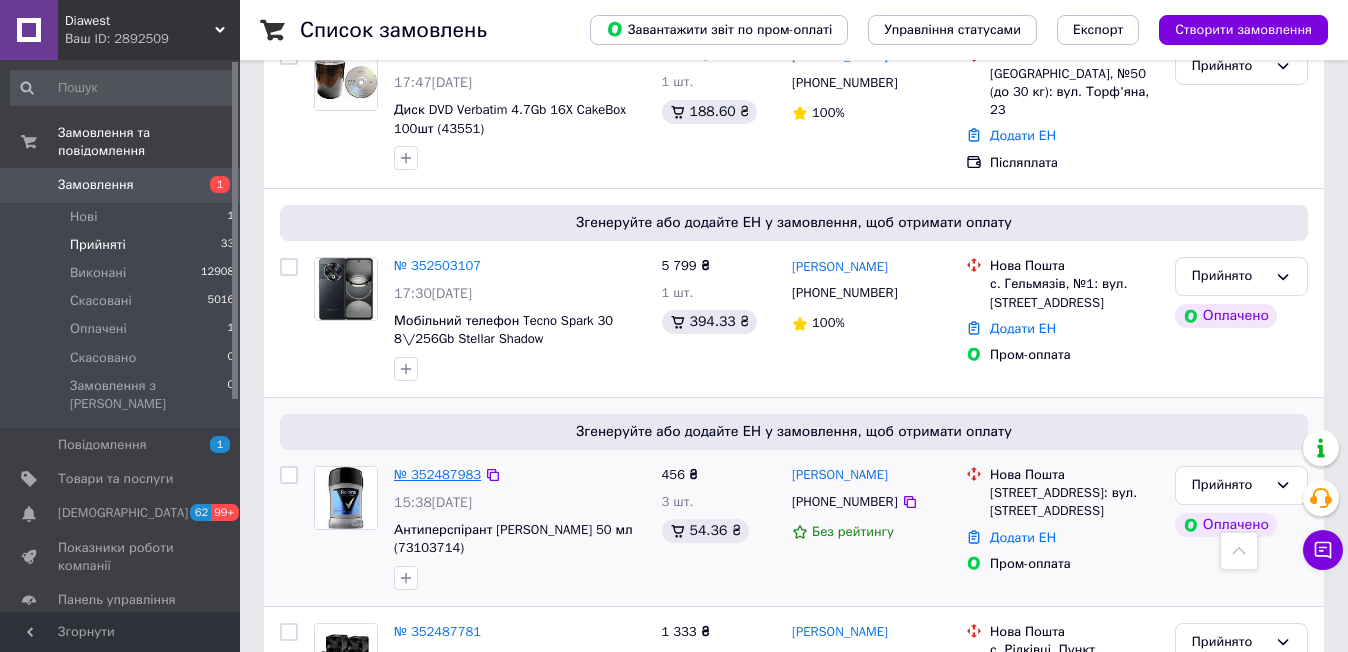 click on "№ 352487983" at bounding box center [437, 474] 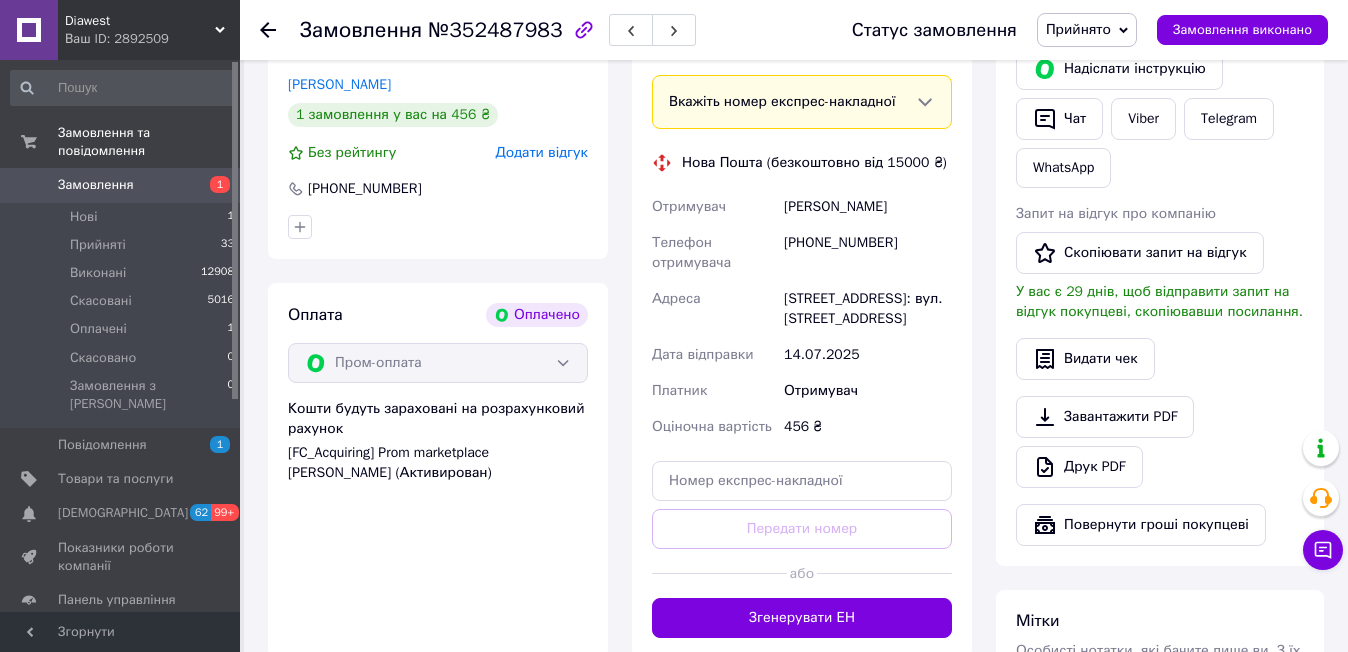 scroll, scrollTop: 700, scrollLeft: 0, axis: vertical 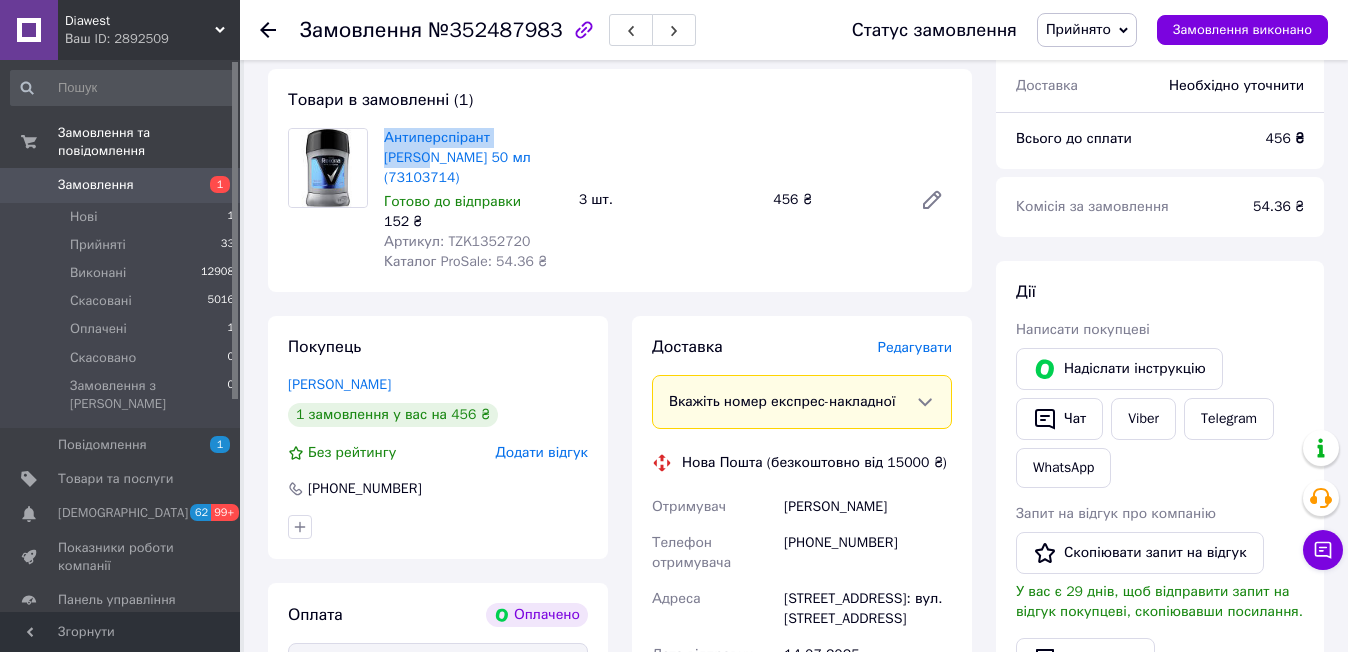 drag, startPoint x: 535, startPoint y: 112, endPoint x: 383, endPoint y: 120, distance: 152.21039 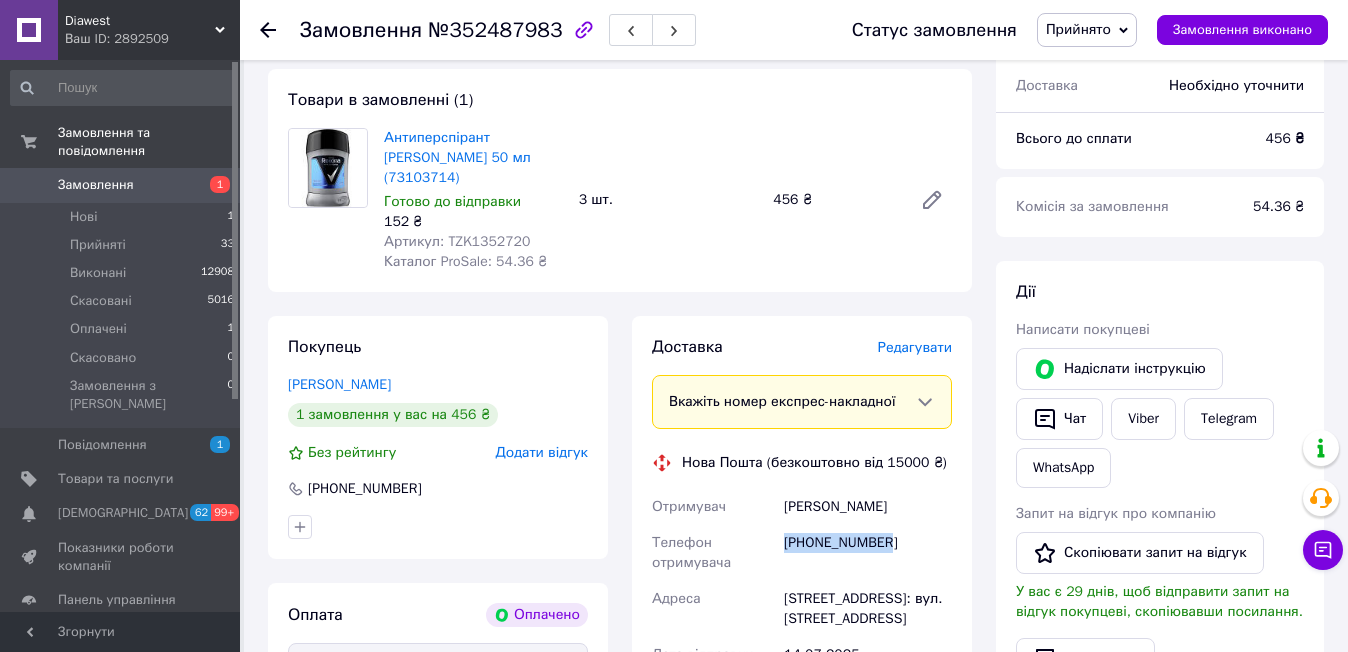 drag, startPoint x: 888, startPoint y: 513, endPoint x: 788, endPoint y: 532, distance: 101.788994 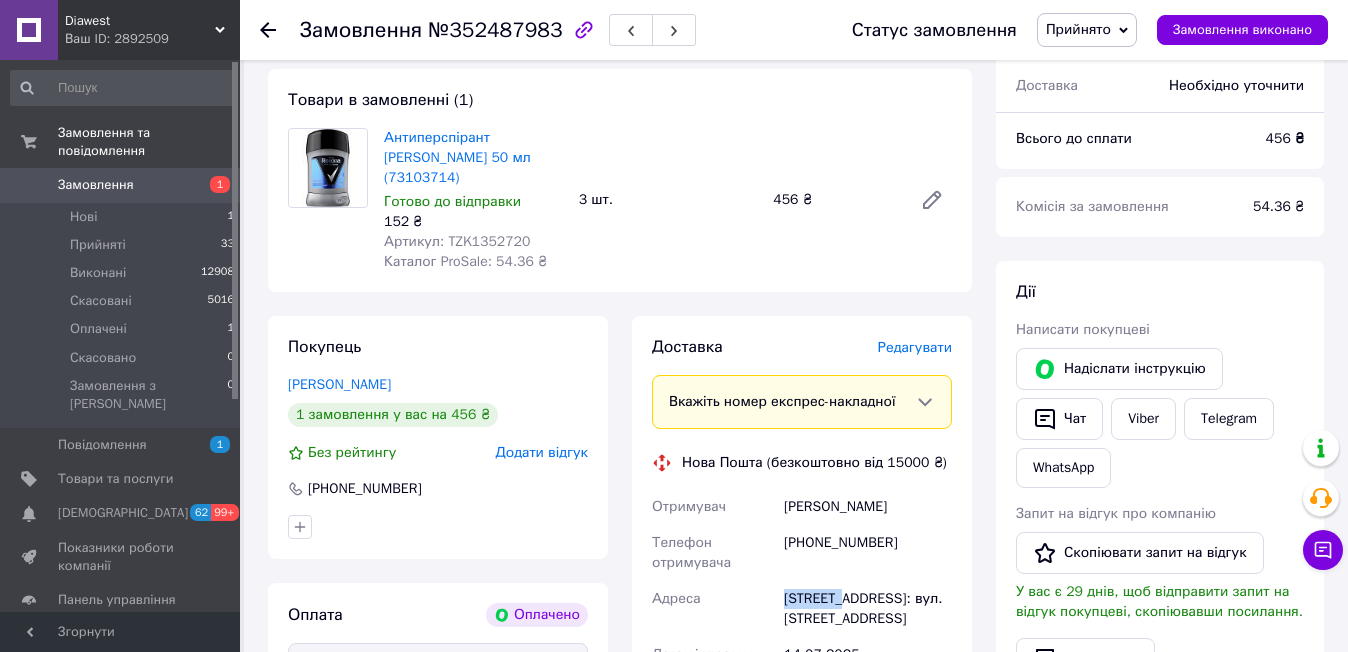 drag, startPoint x: 840, startPoint y: 579, endPoint x: 775, endPoint y: 571, distance: 65.490456 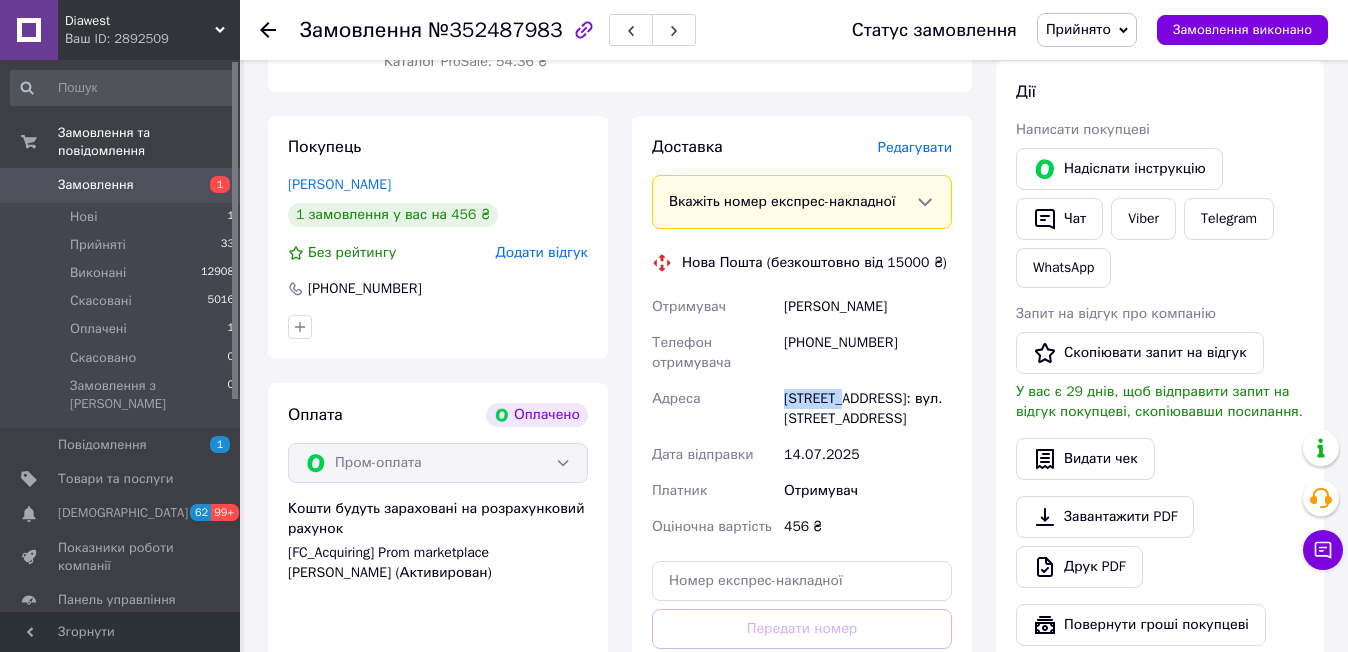 scroll, scrollTop: 1100, scrollLeft: 0, axis: vertical 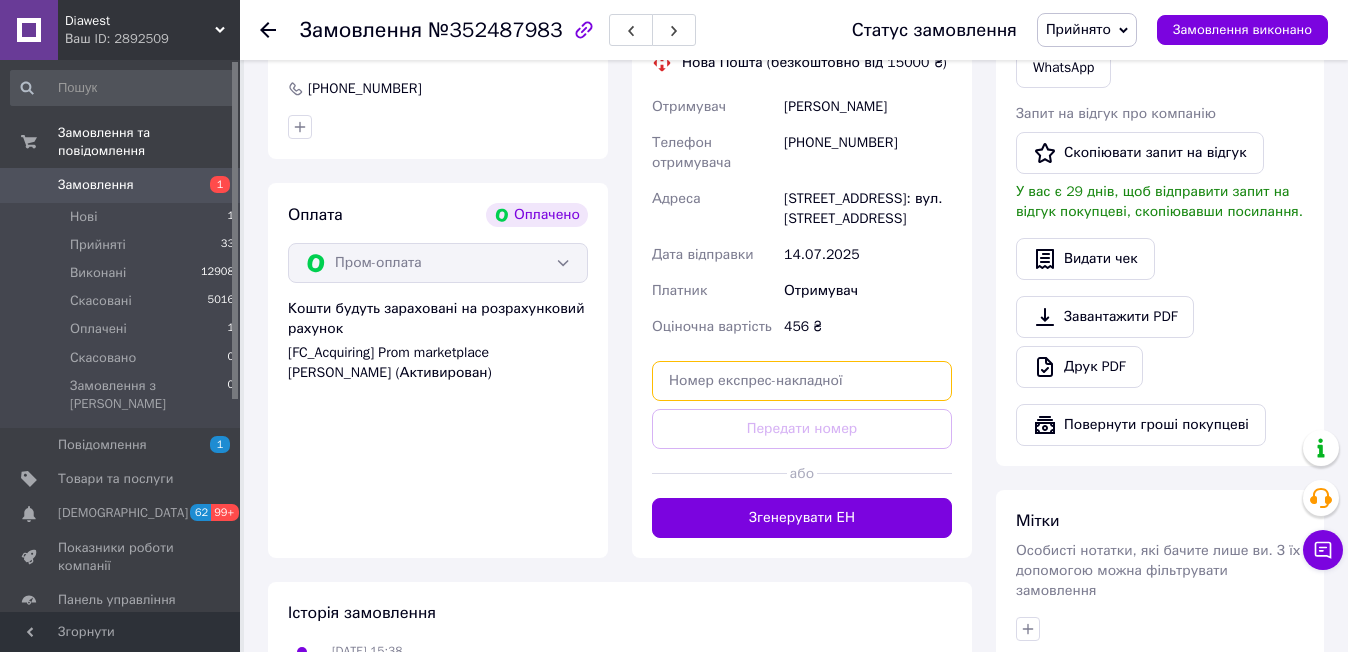 click at bounding box center [802, 381] 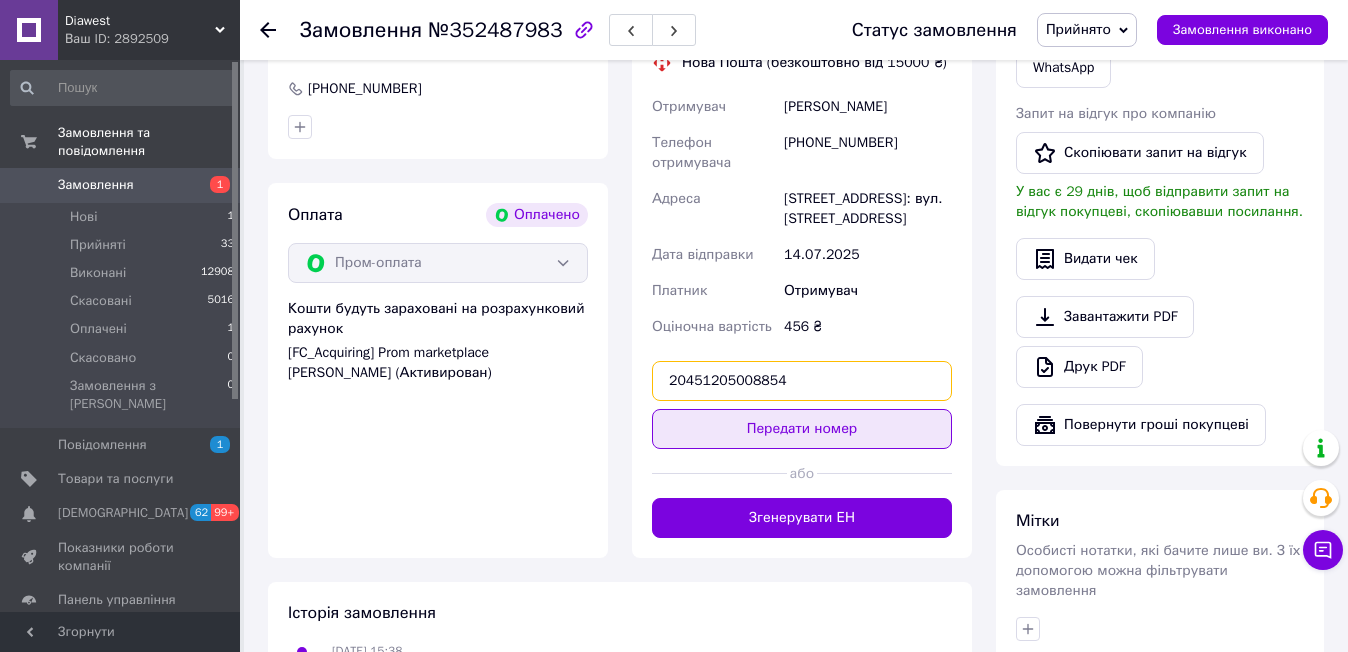 type on "20451205008854" 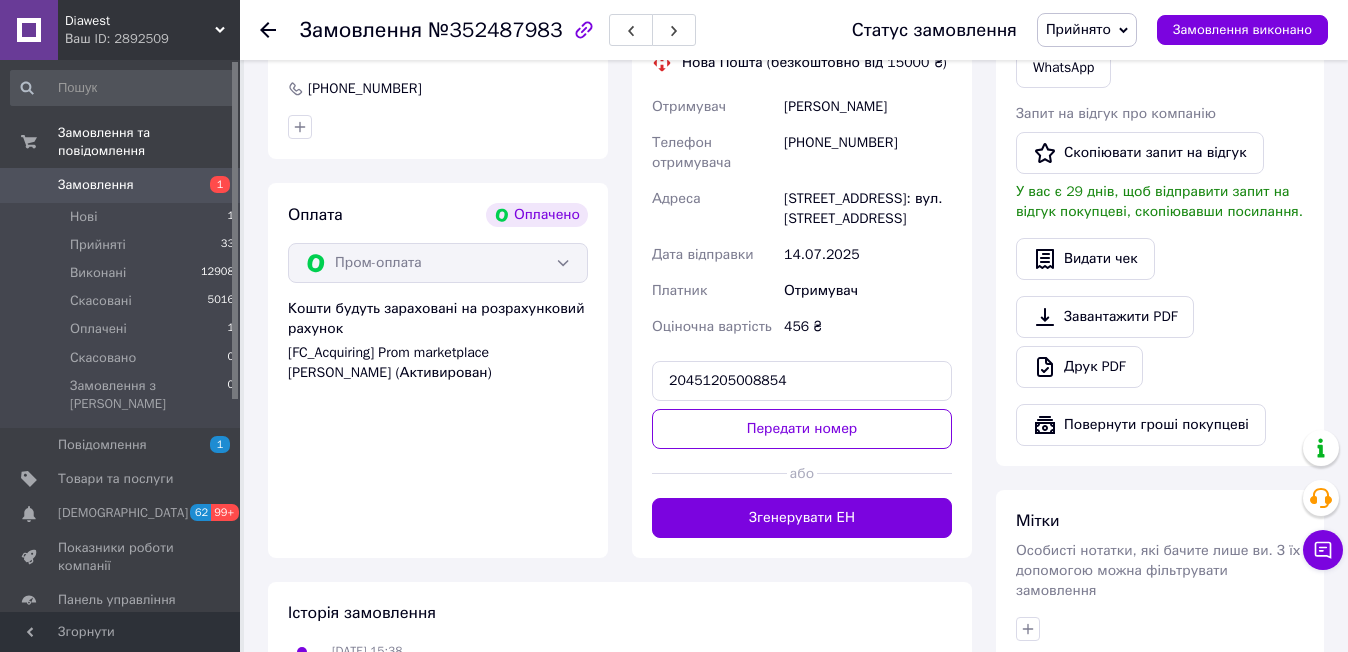click on "Передати номер" at bounding box center (802, 429) 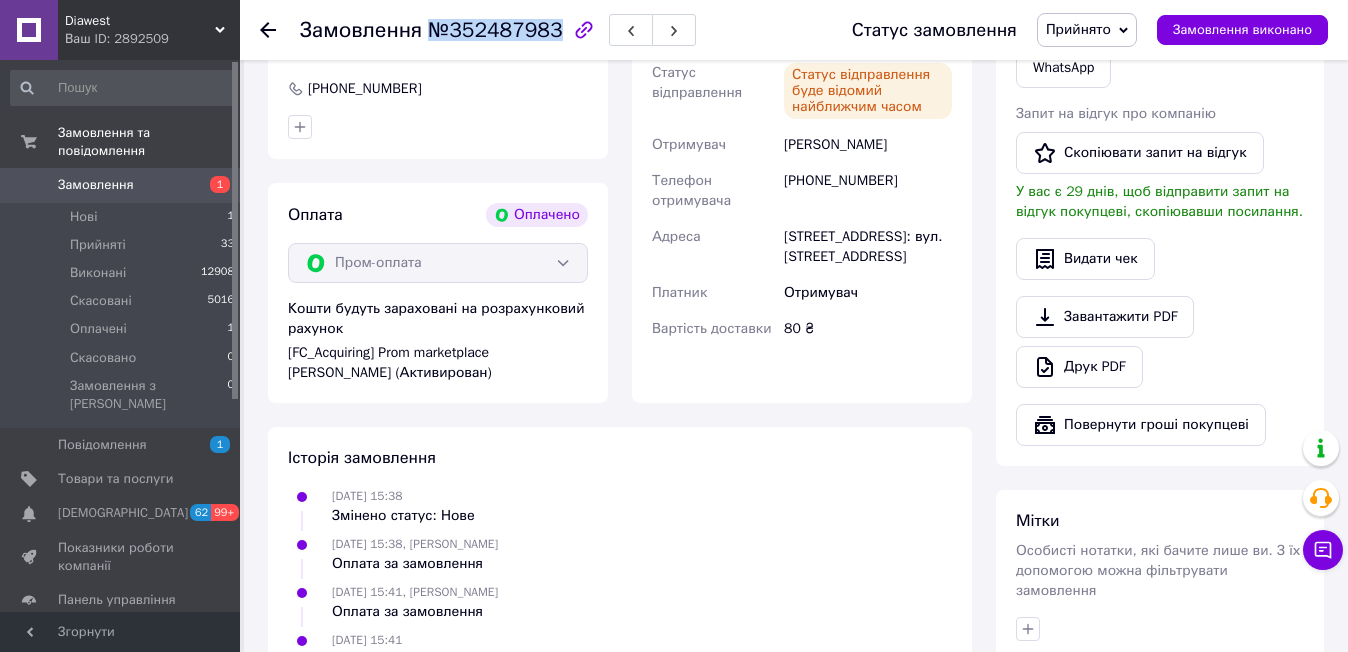 drag, startPoint x: 428, startPoint y: 37, endPoint x: 478, endPoint y: 58, distance: 54.230988 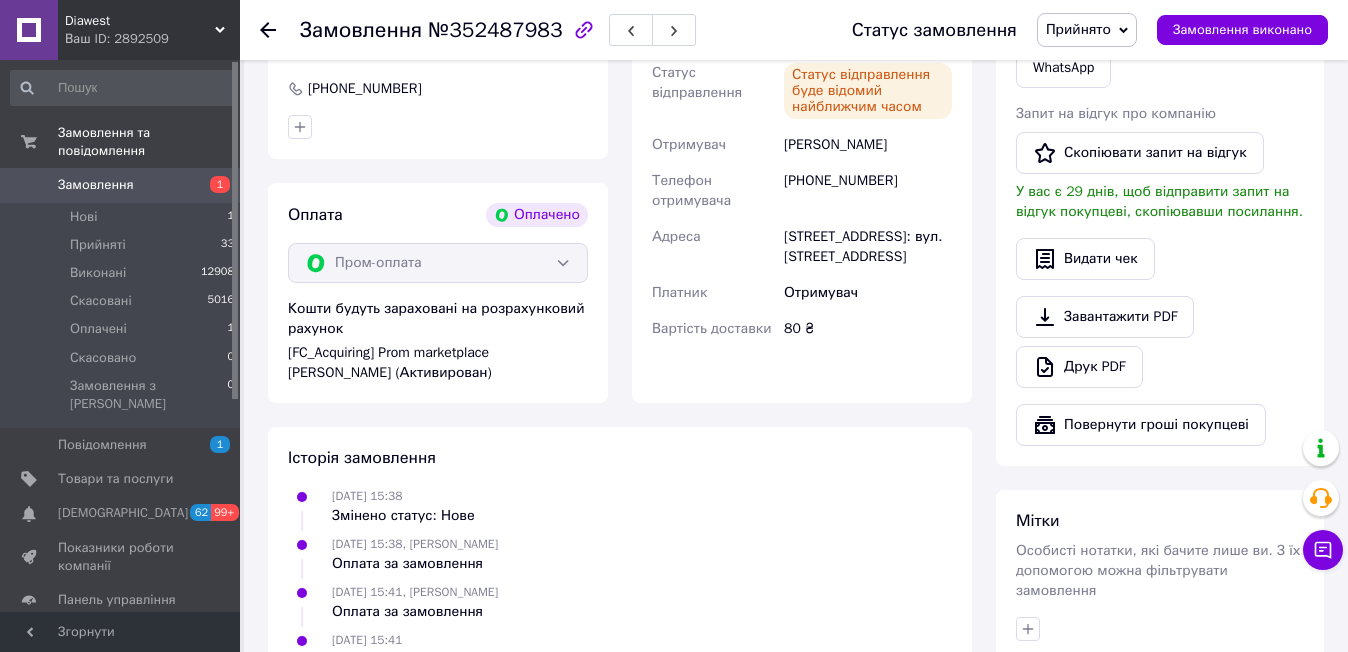 click 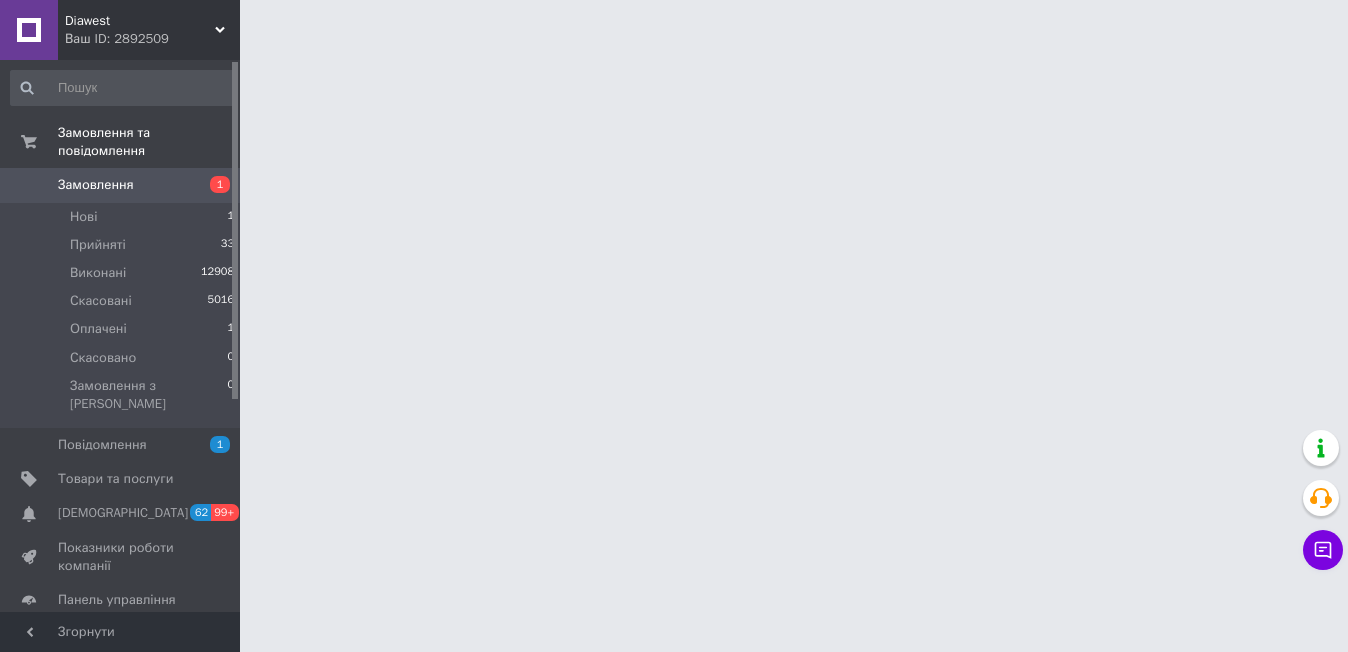scroll, scrollTop: 0, scrollLeft: 0, axis: both 